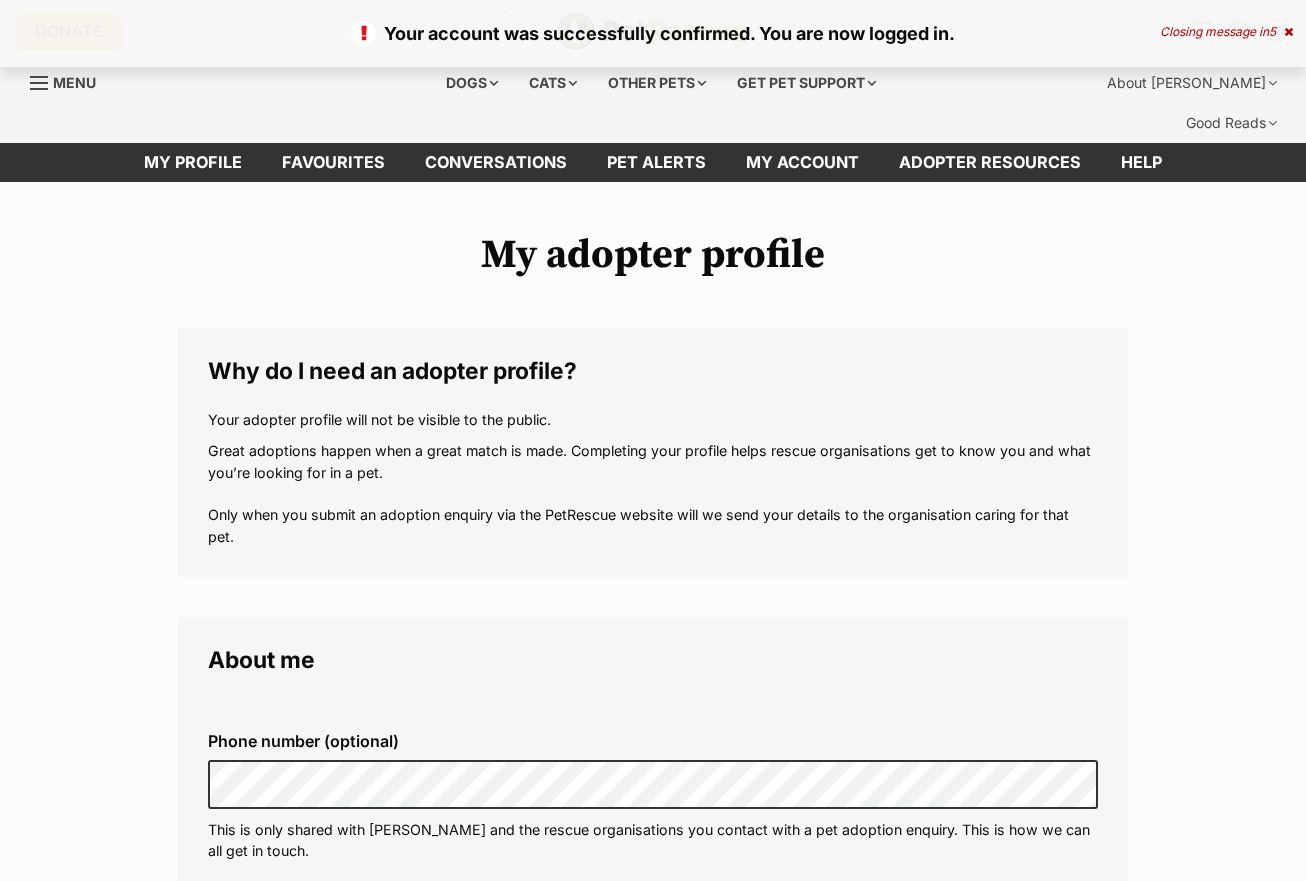 scroll, scrollTop: 0, scrollLeft: 0, axis: both 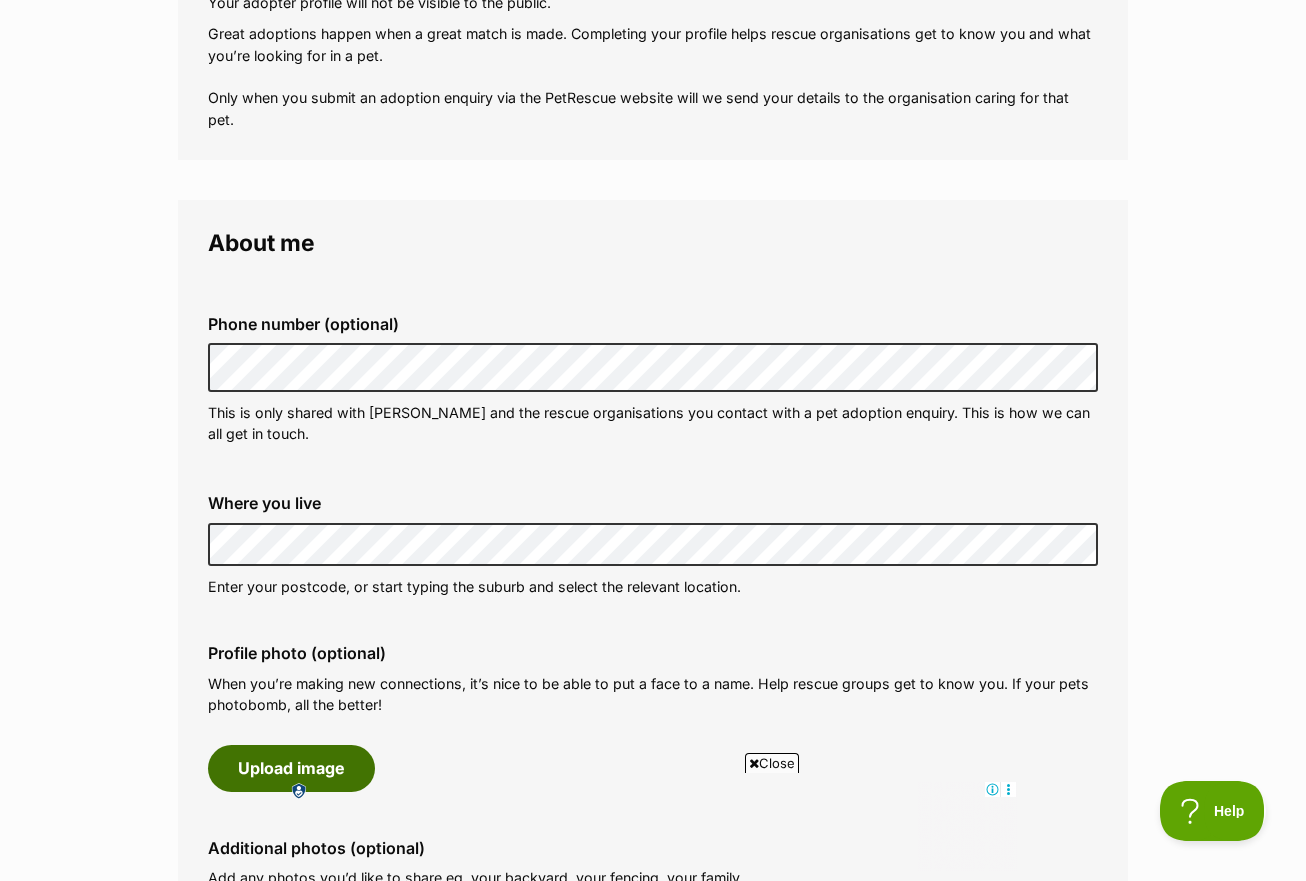 click on "Upload image" at bounding box center (291, 768) 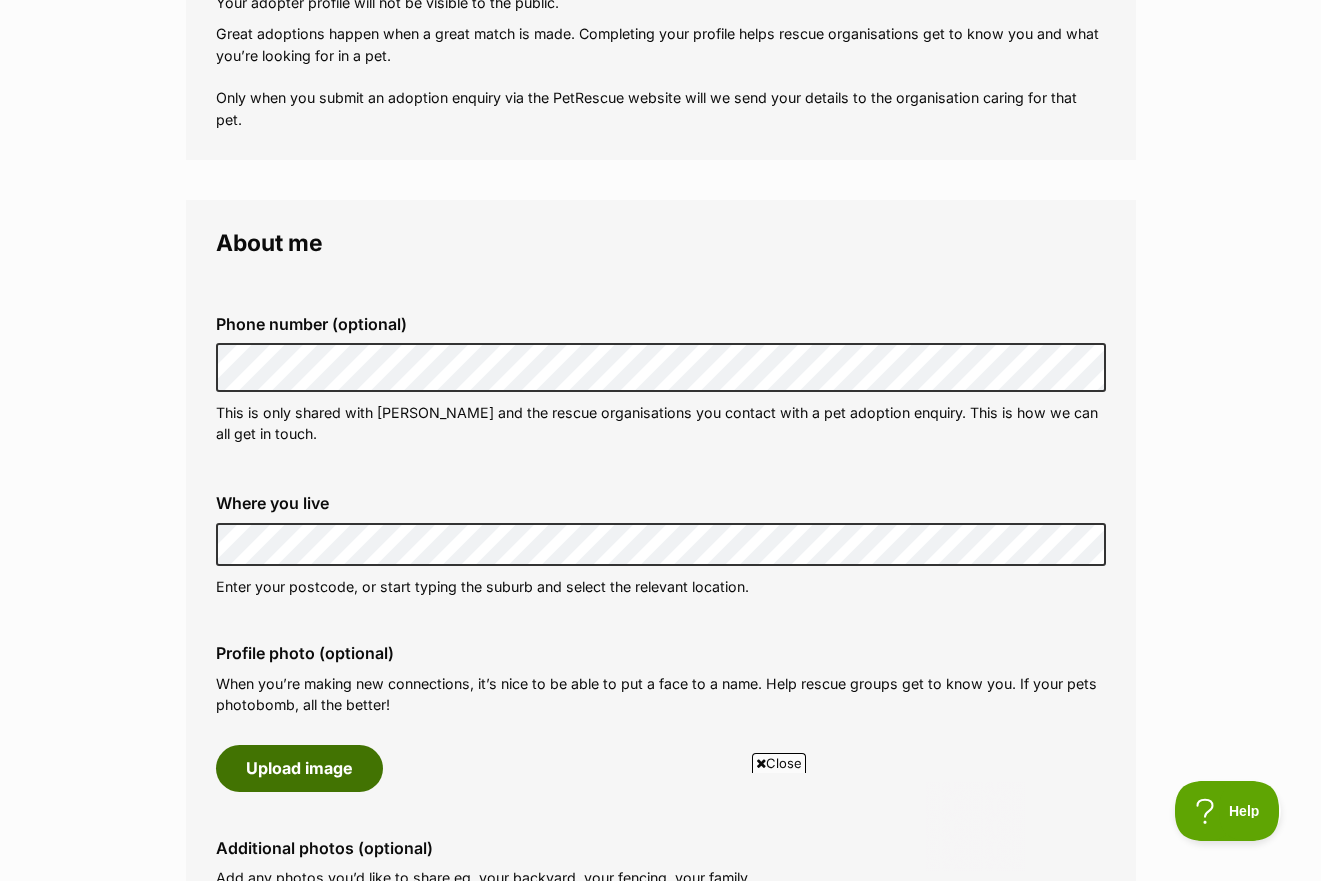 scroll, scrollTop: 0, scrollLeft: 0, axis: both 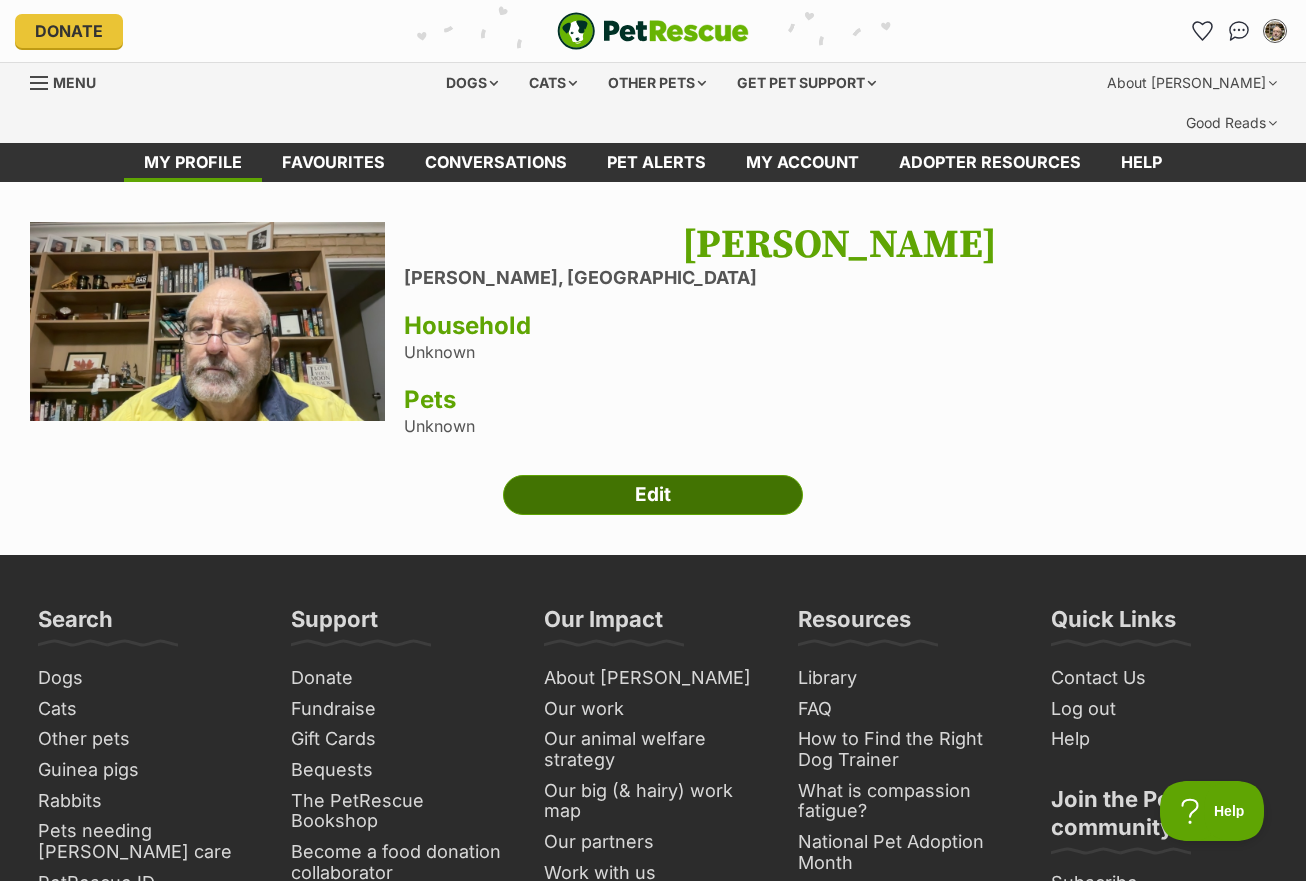 click on "Edit" at bounding box center (653, 495) 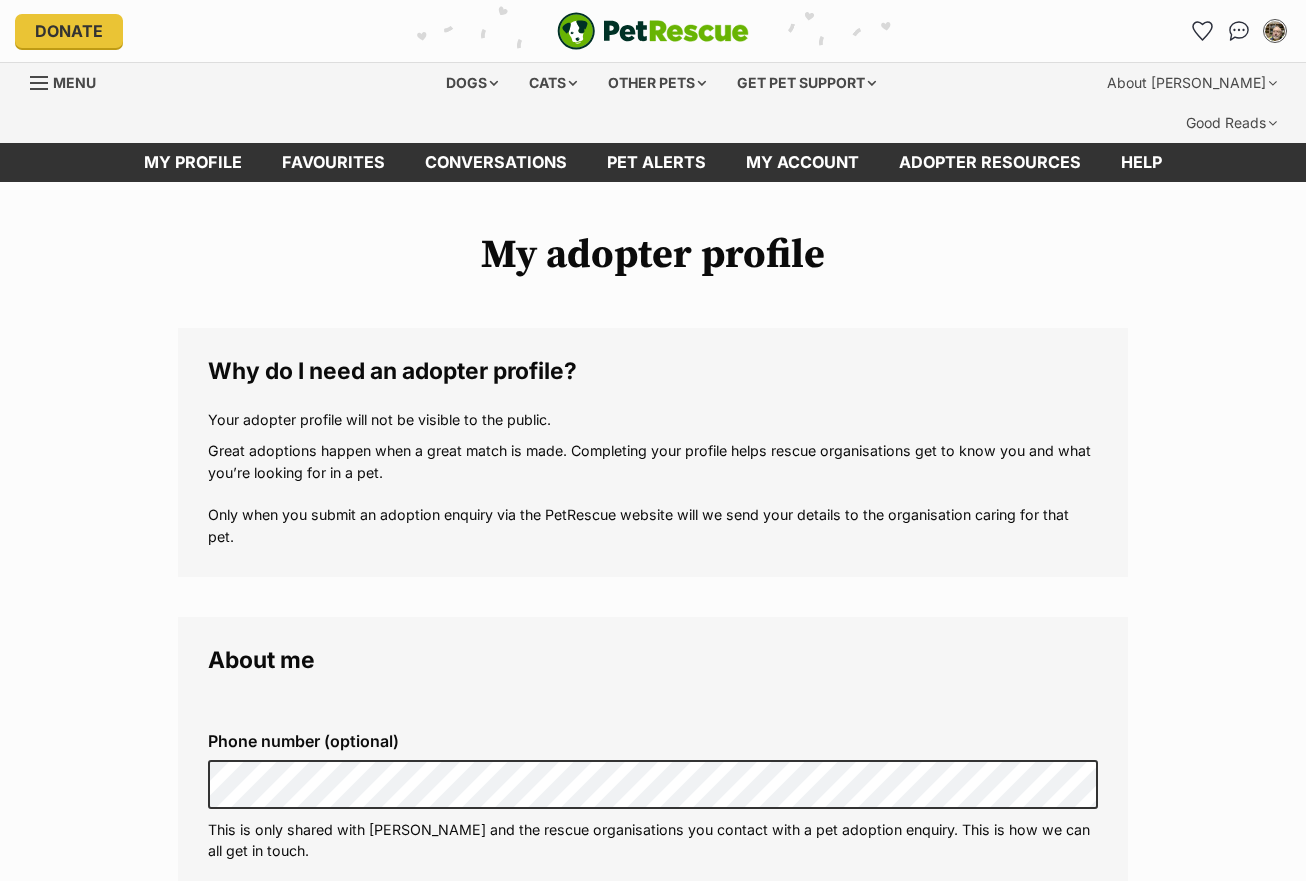 scroll, scrollTop: 0, scrollLeft: 0, axis: both 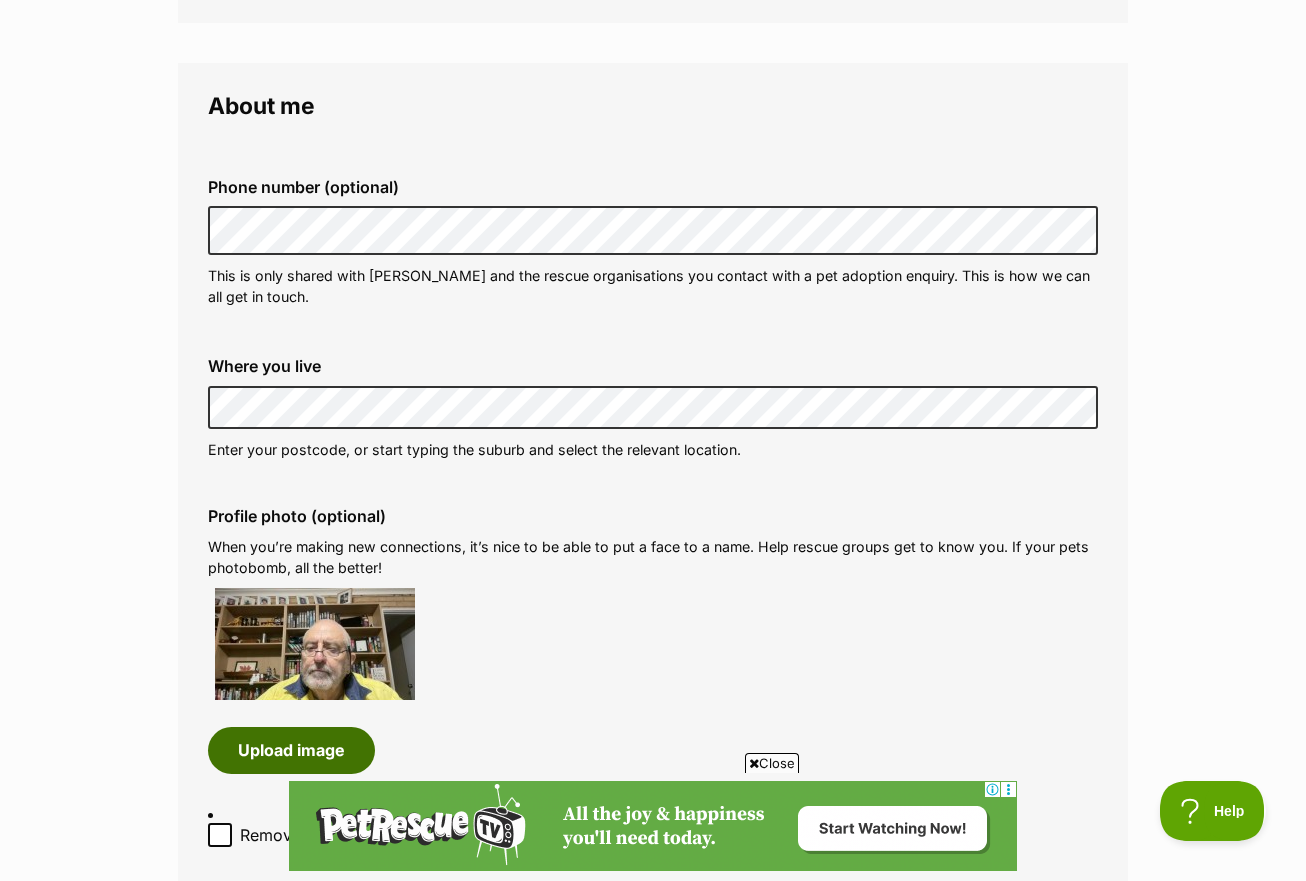 click on "Upload image" at bounding box center (291, 750) 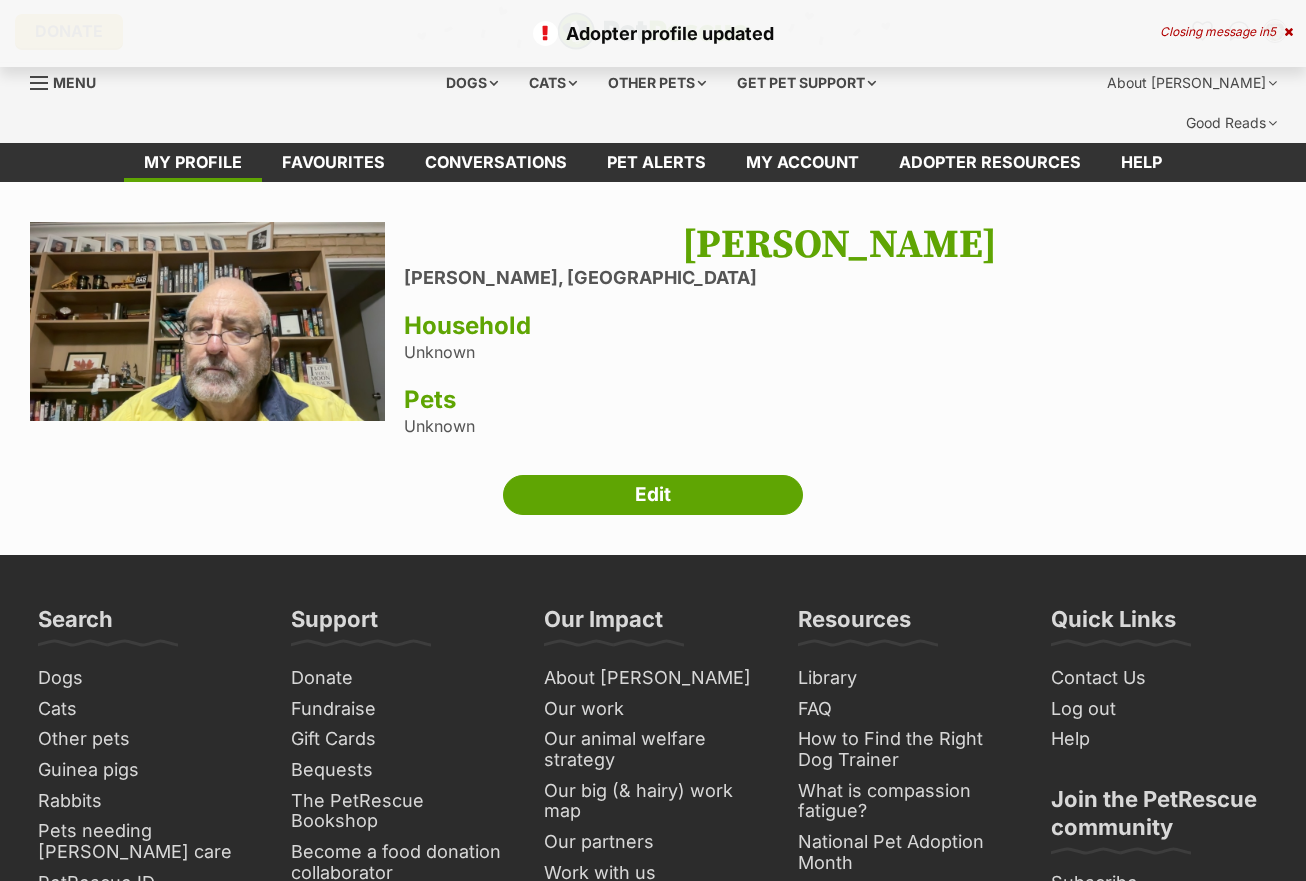 scroll, scrollTop: 0, scrollLeft: 0, axis: both 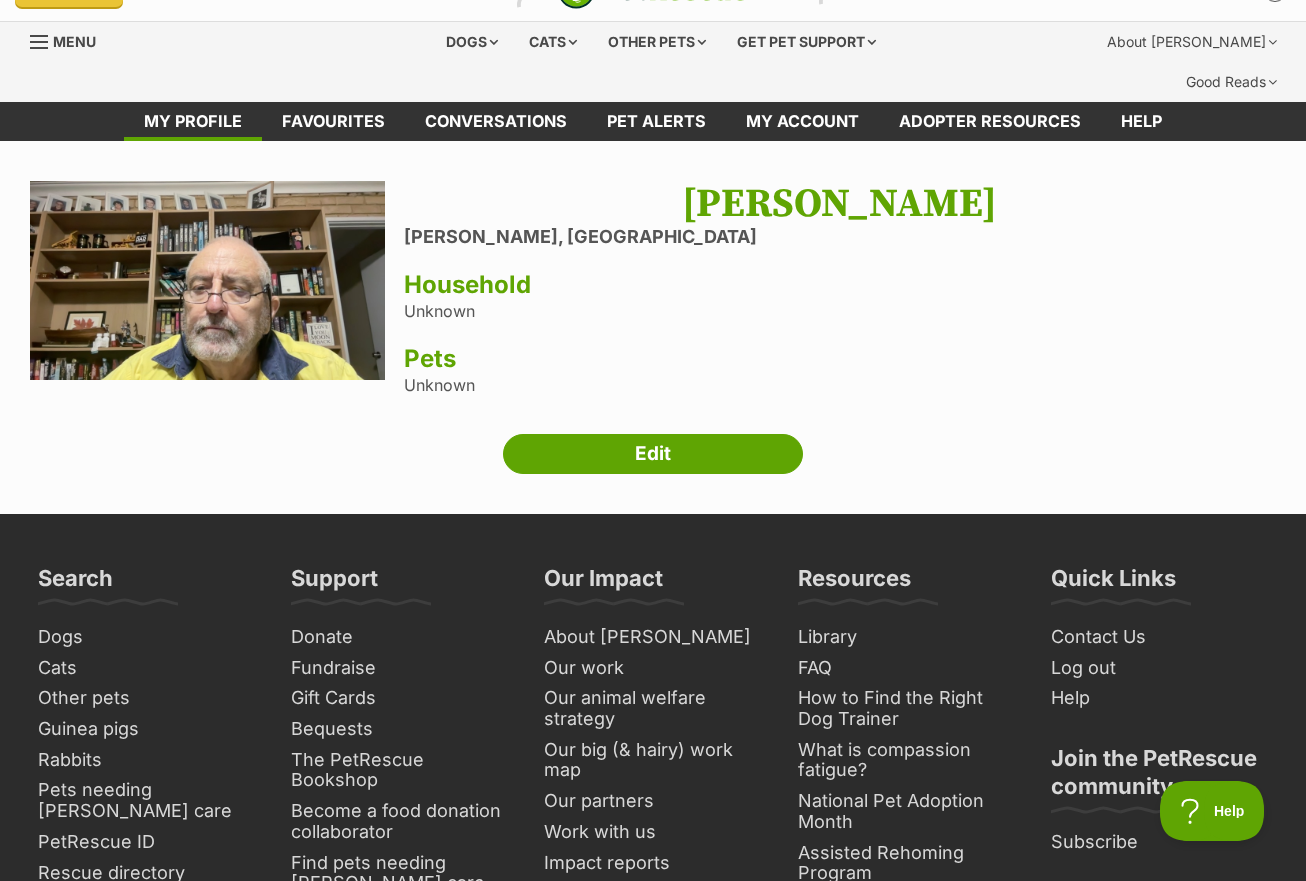 click on "Household" at bounding box center [840, 285] 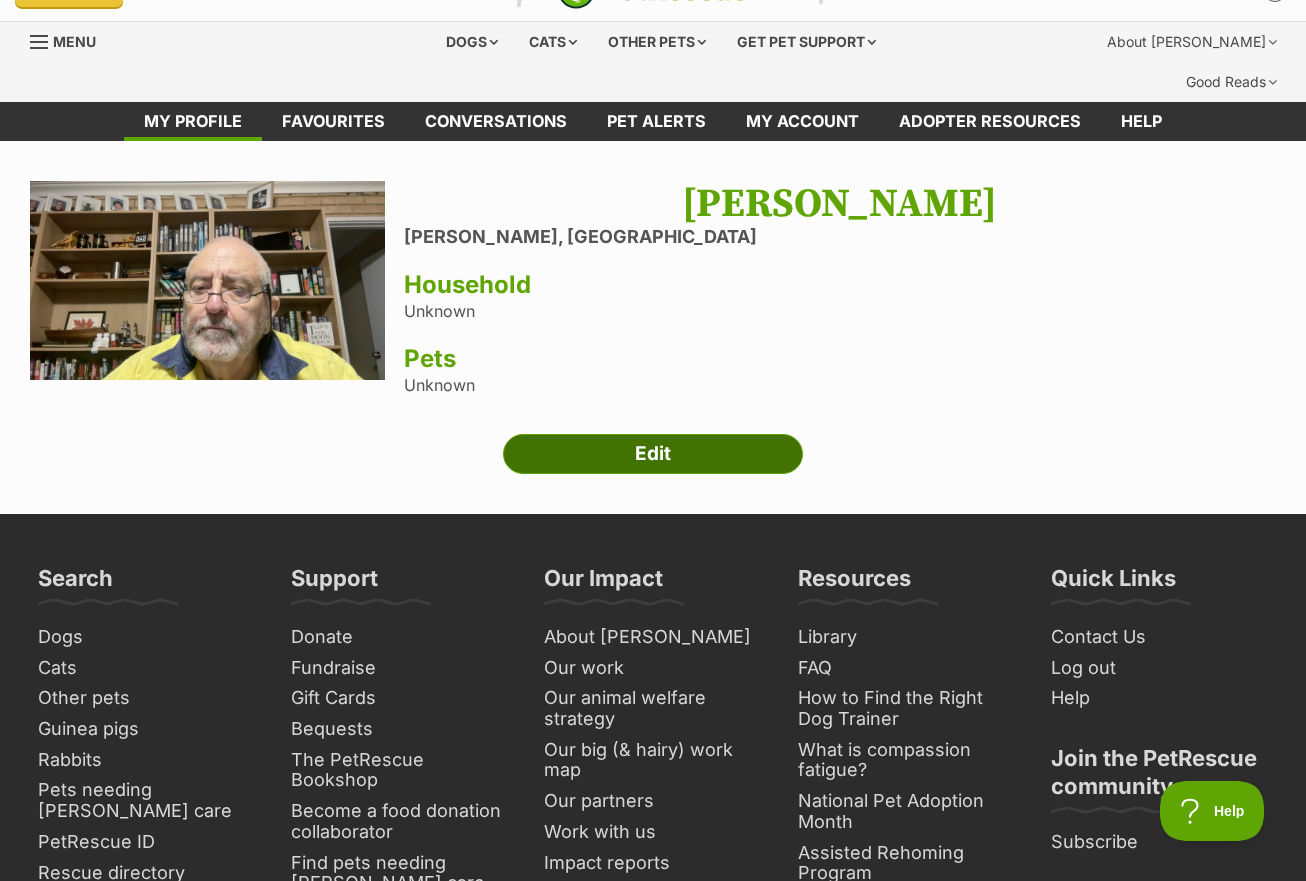 click on "Edit" at bounding box center [653, 454] 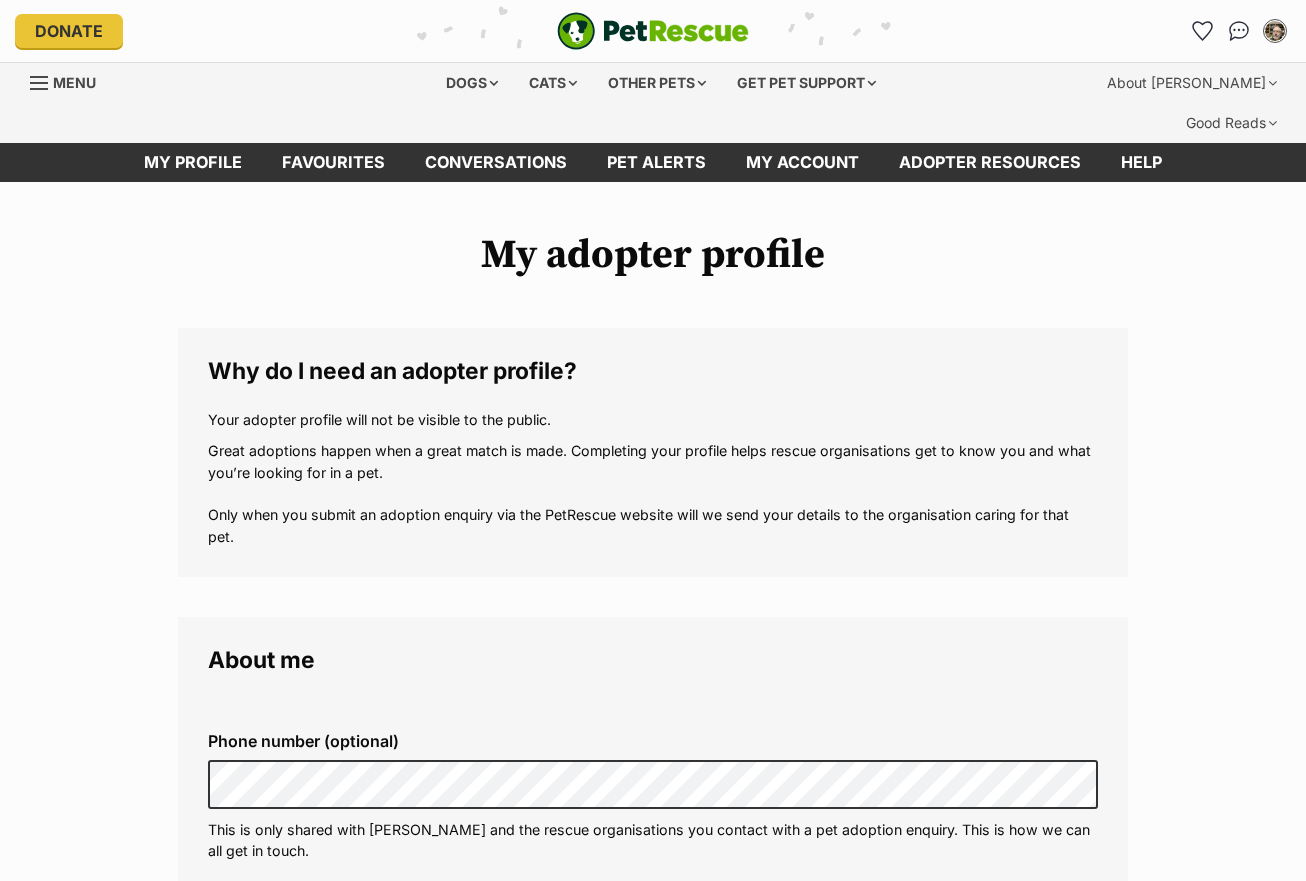 scroll, scrollTop: 0, scrollLeft: 0, axis: both 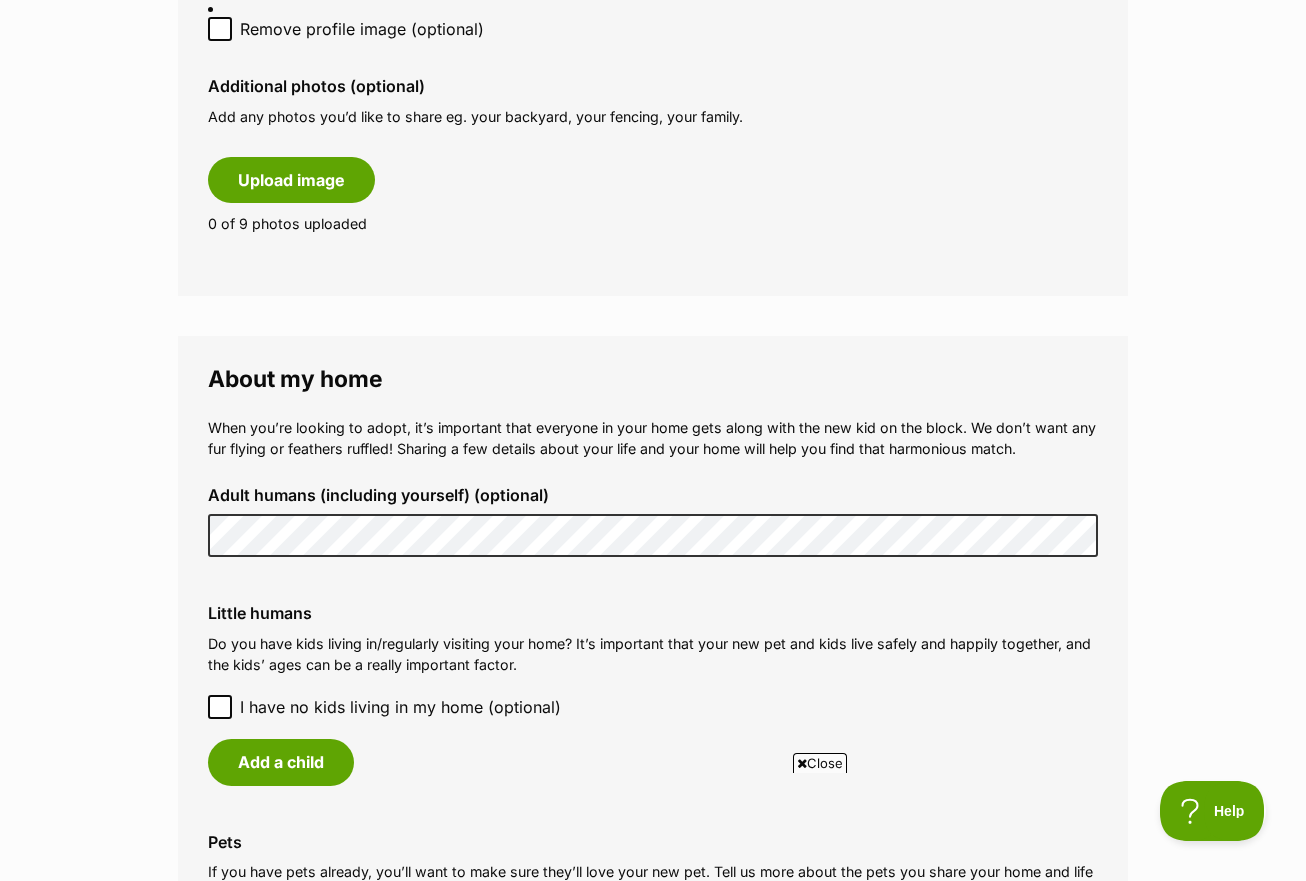 click 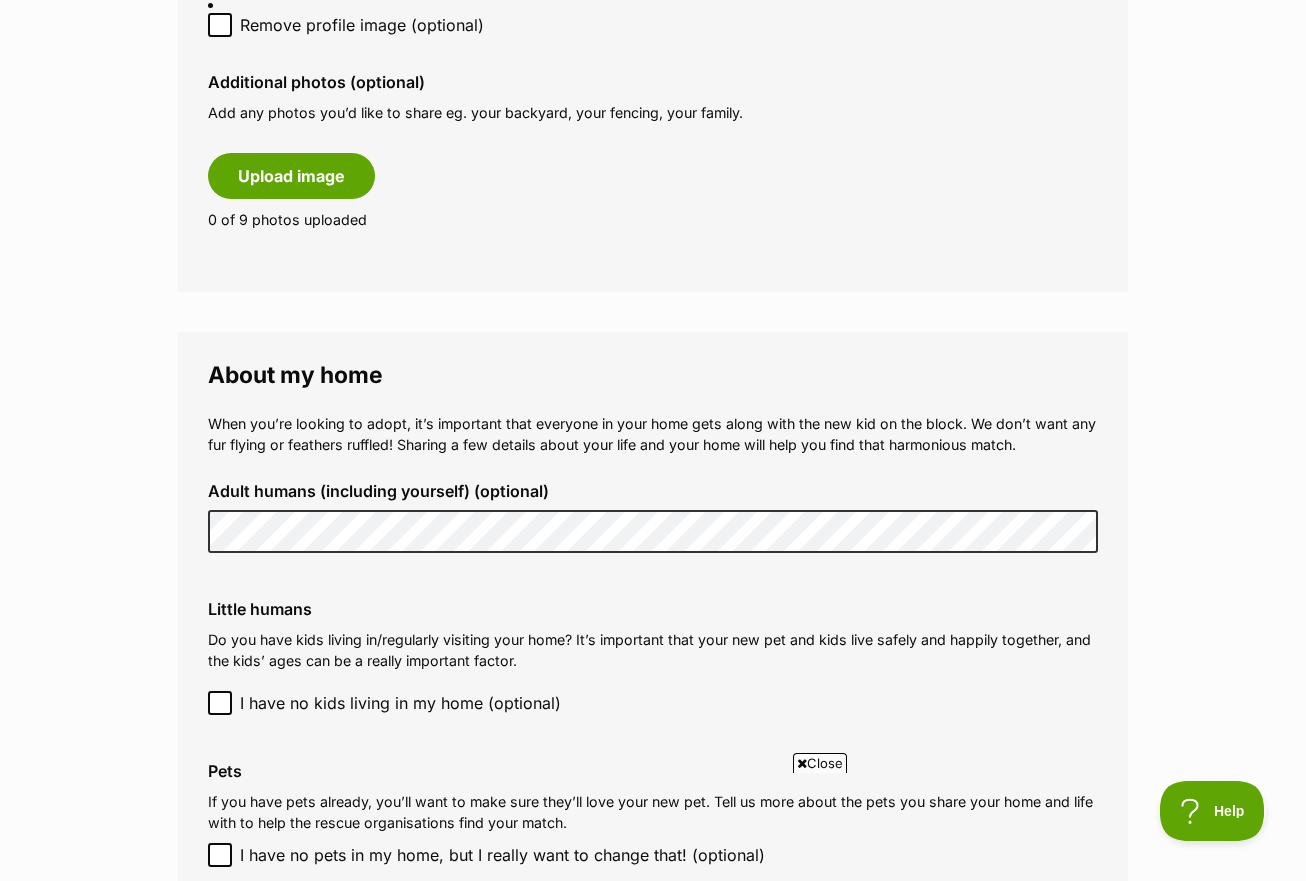 scroll, scrollTop: 1744, scrollLeft: 0, axis: vertical 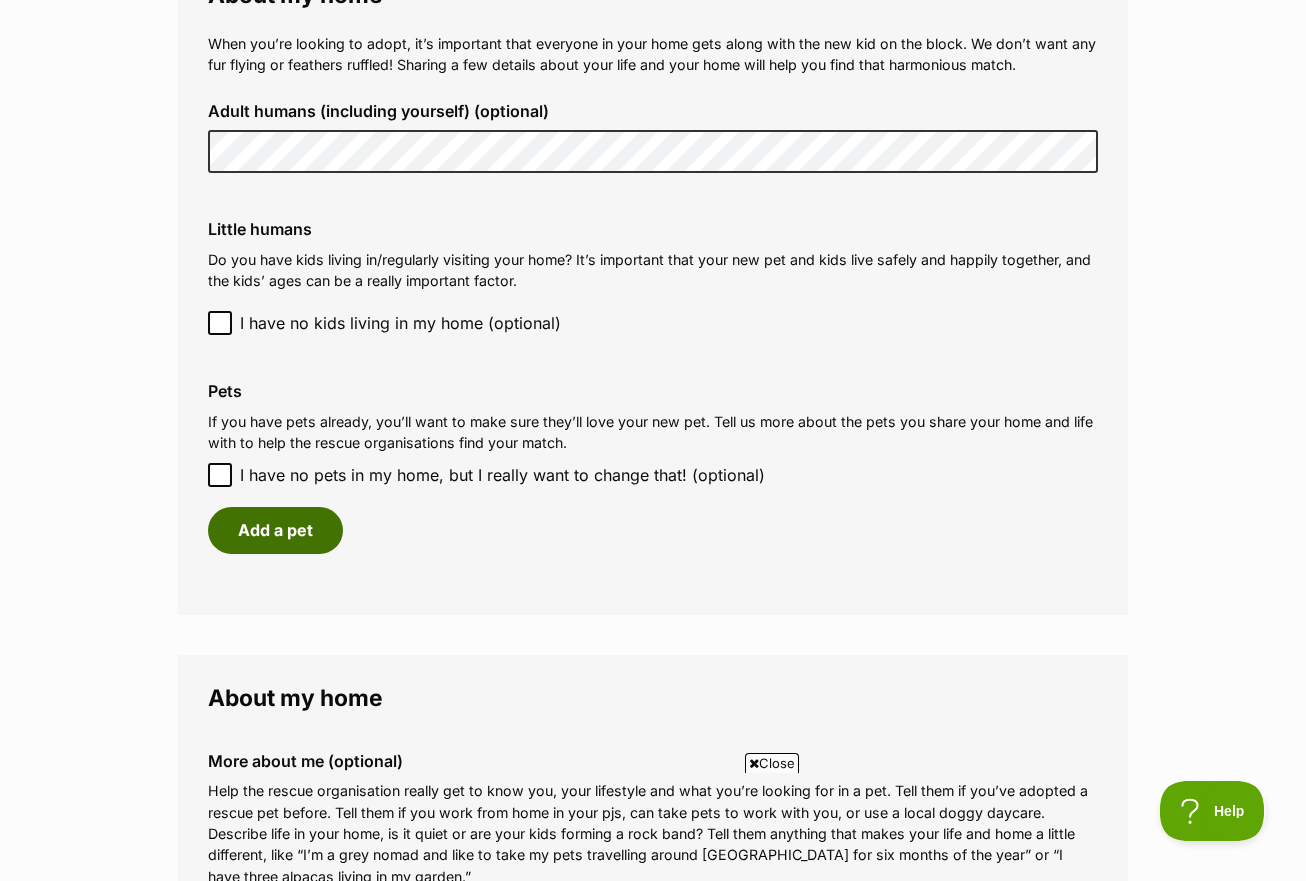 click on "Add a pet" at bounding box center (275, 530) 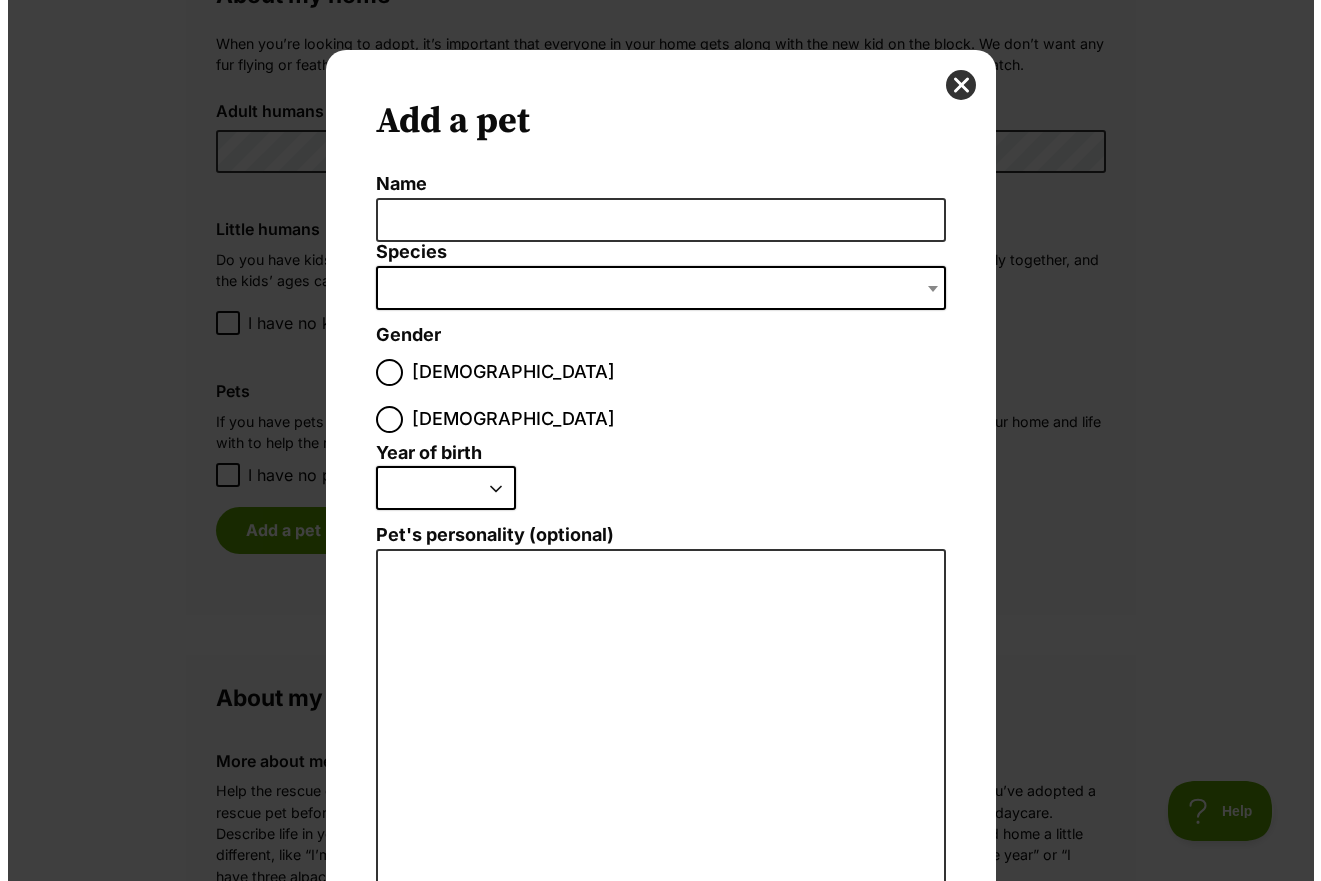 scroll, scrollTop: 0, scrollLeft: 0, axis: both 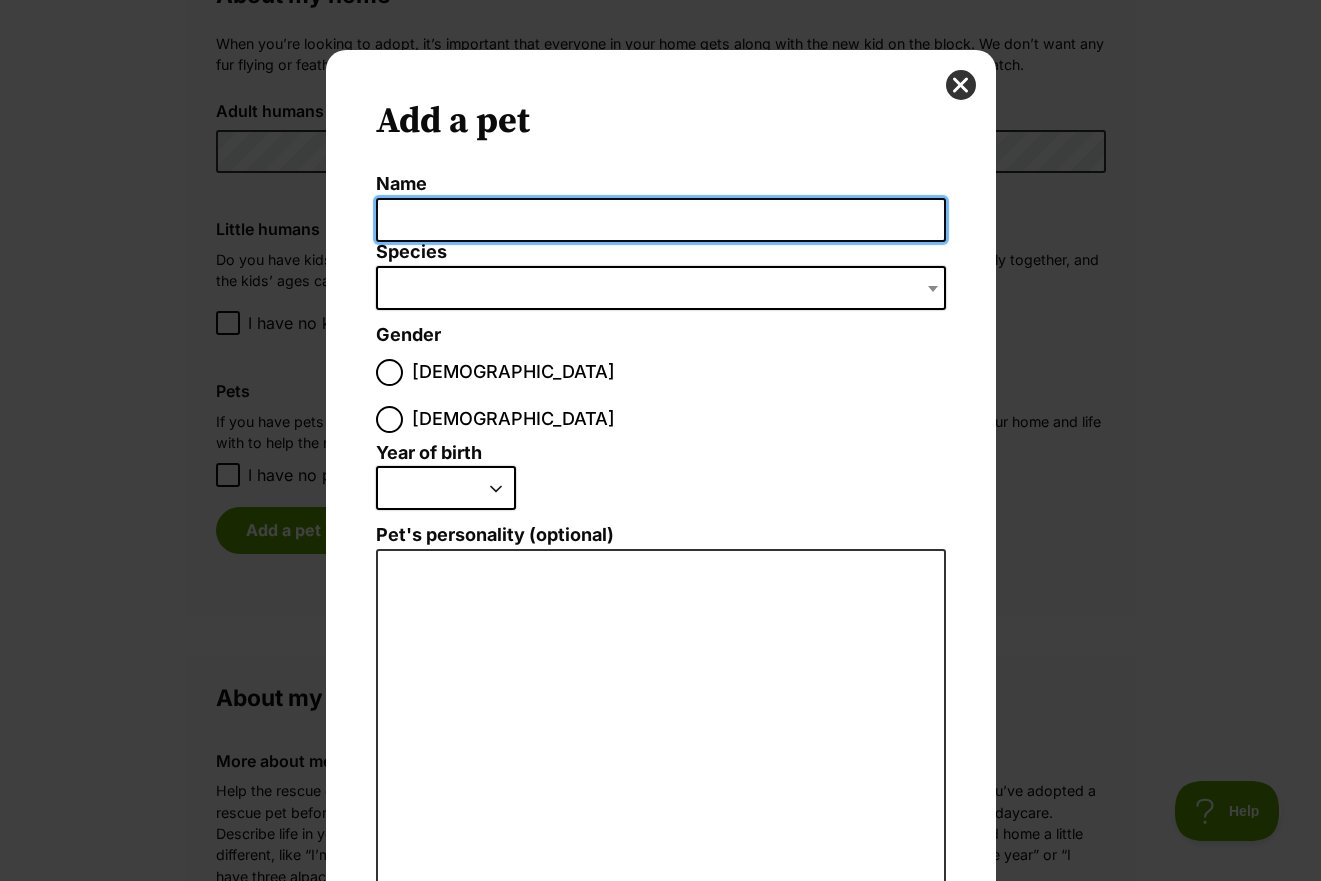 click on "Name" at bounding box center [661, 220] 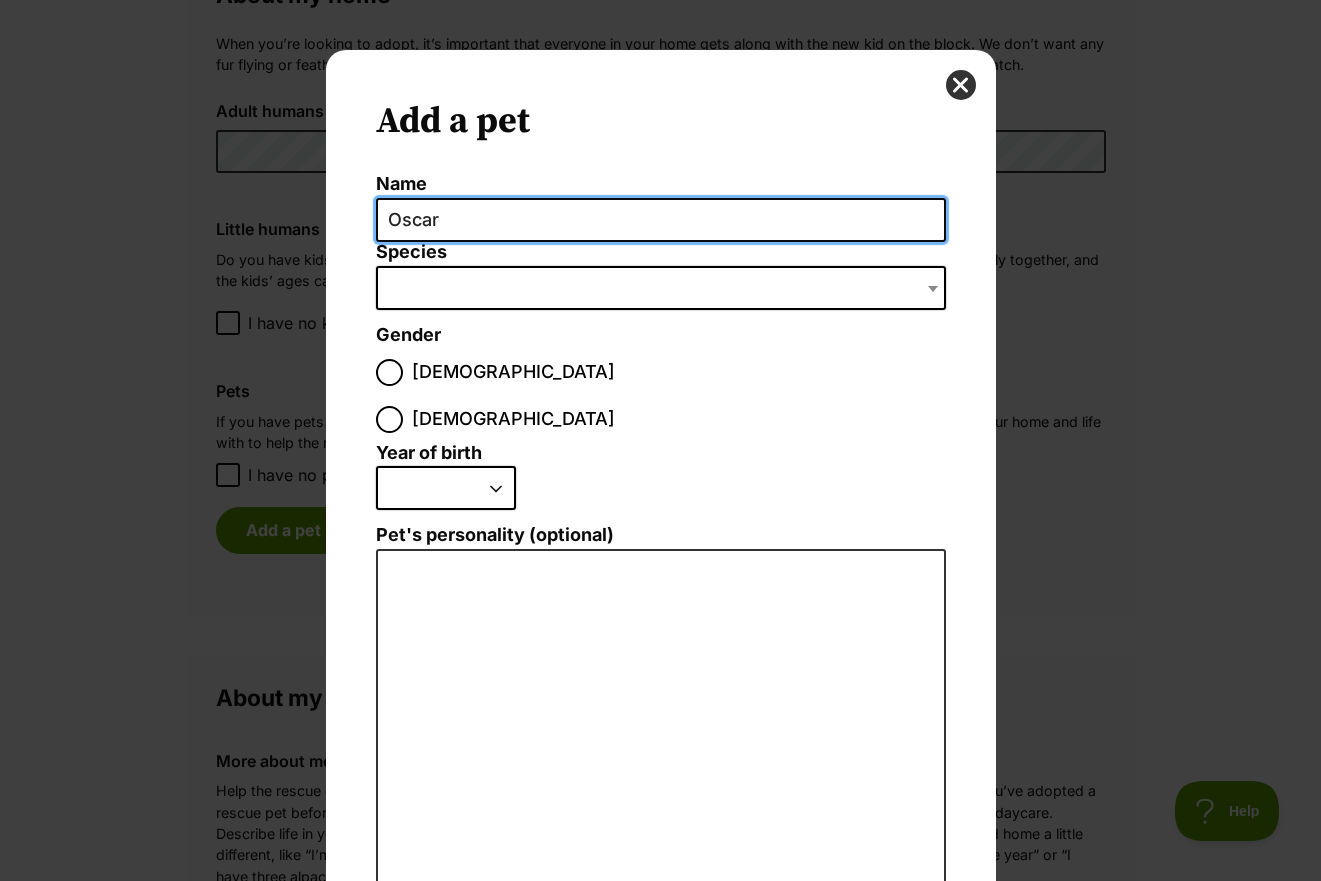 type on "Oscar" 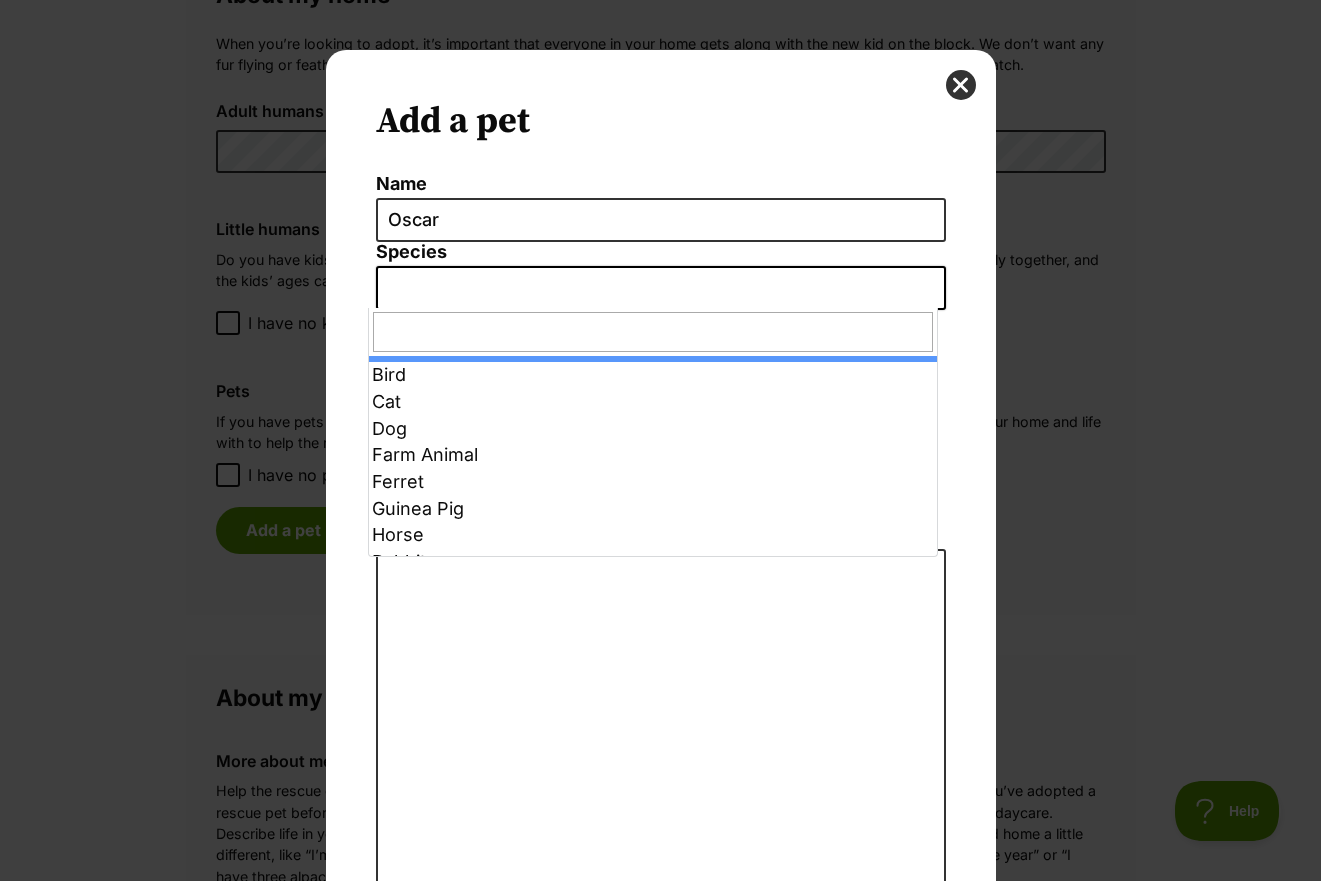 click at bounding box center (661, 288) 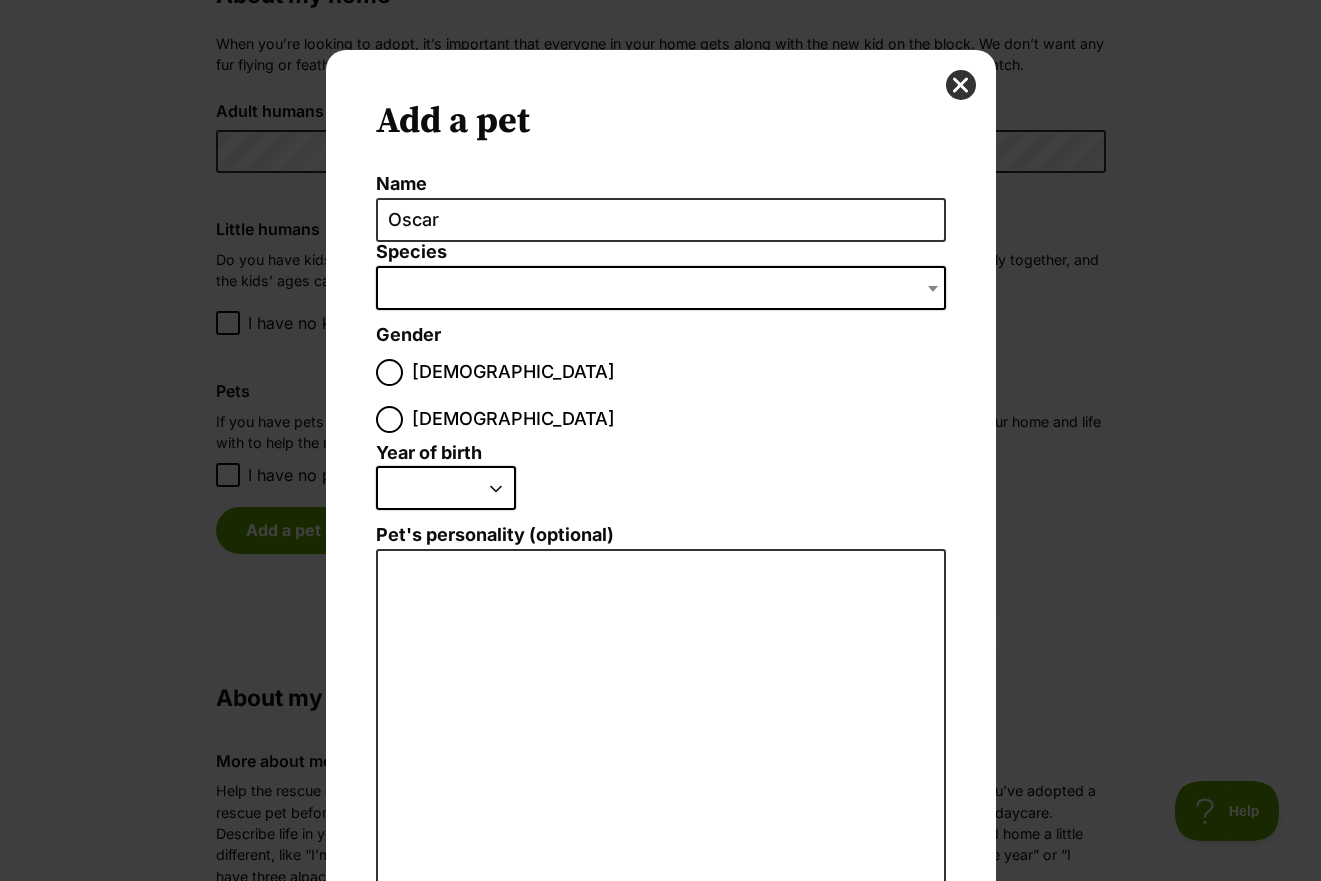 click at bounding box center (661, 288) 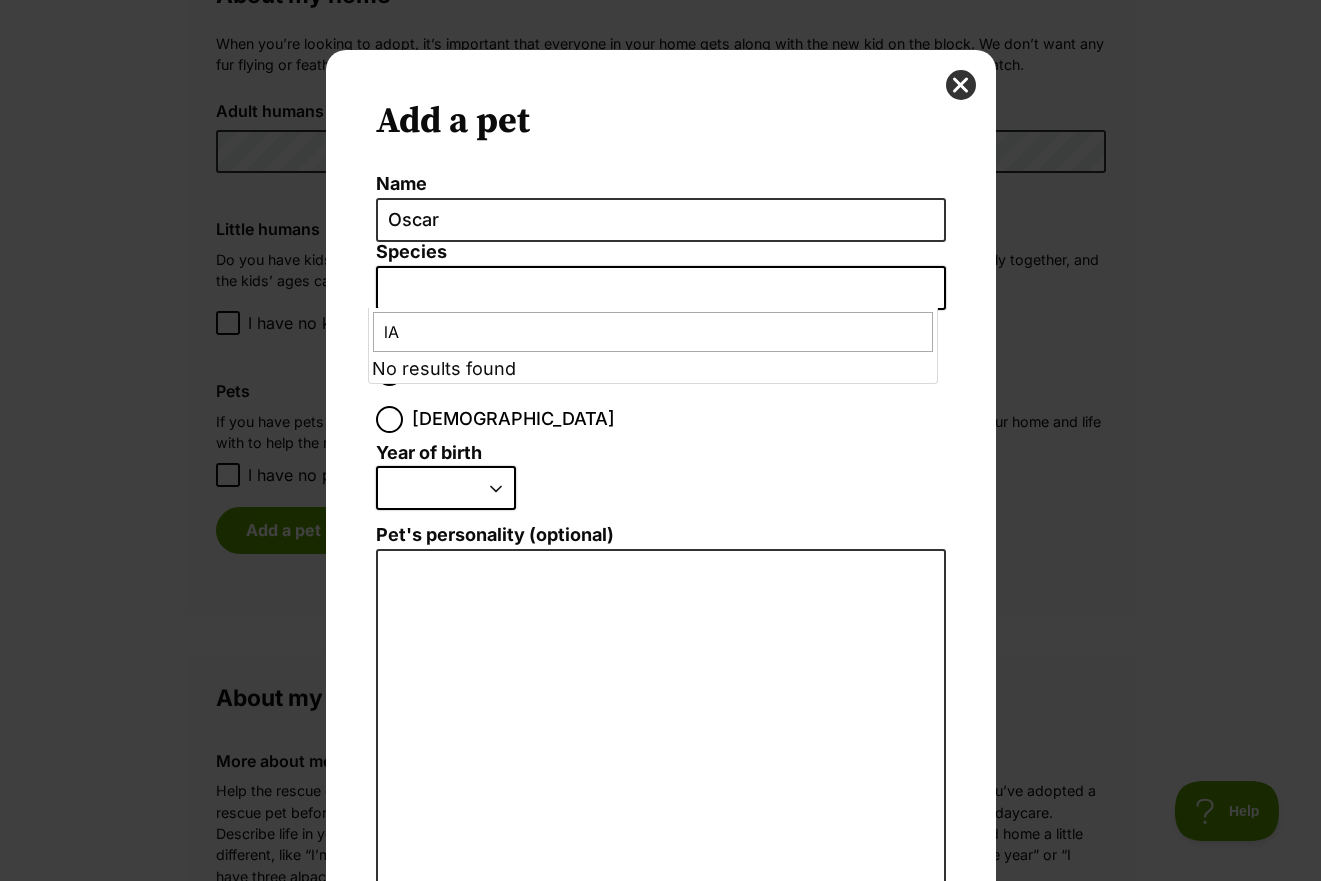 type on "l" 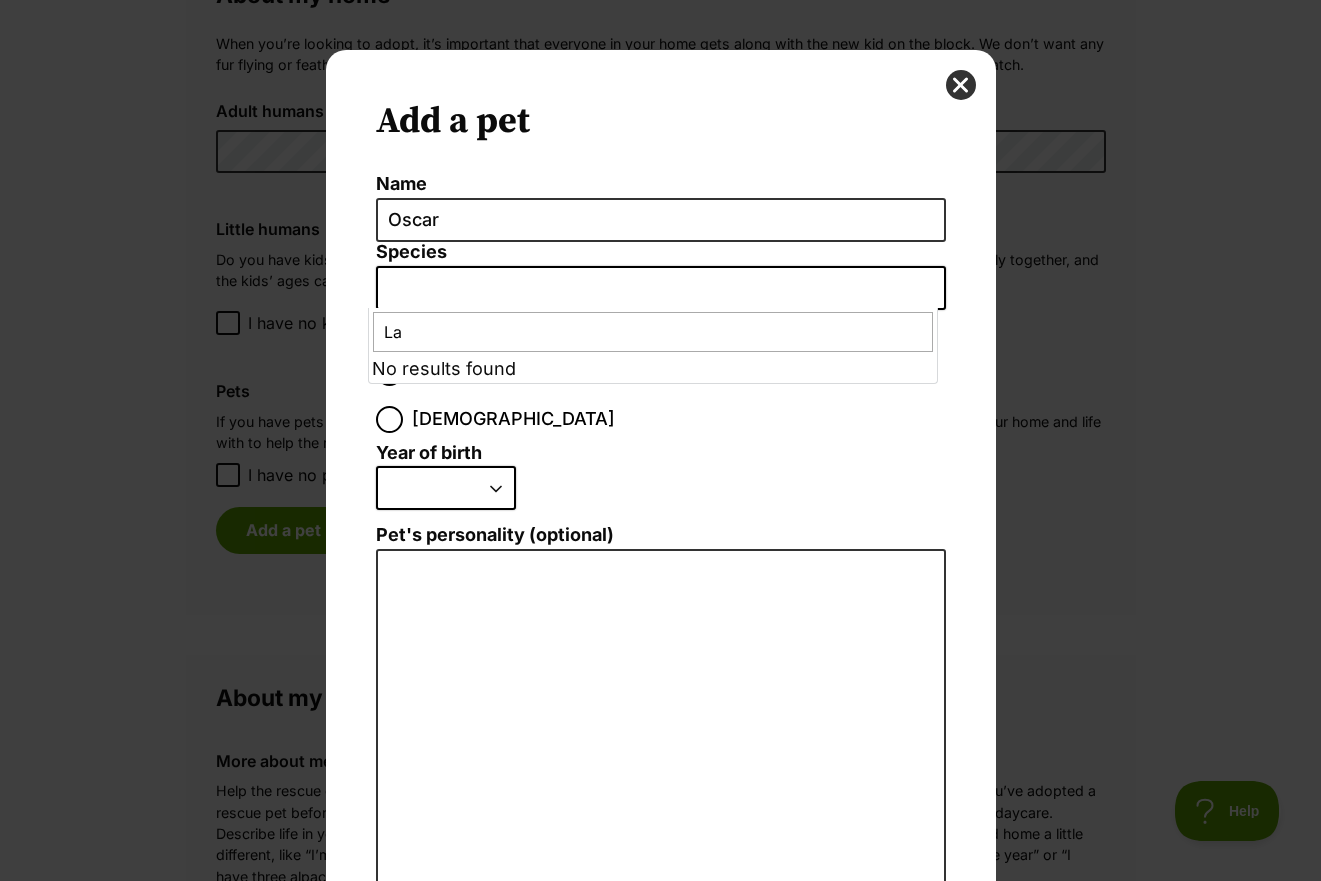 type on "Lab" 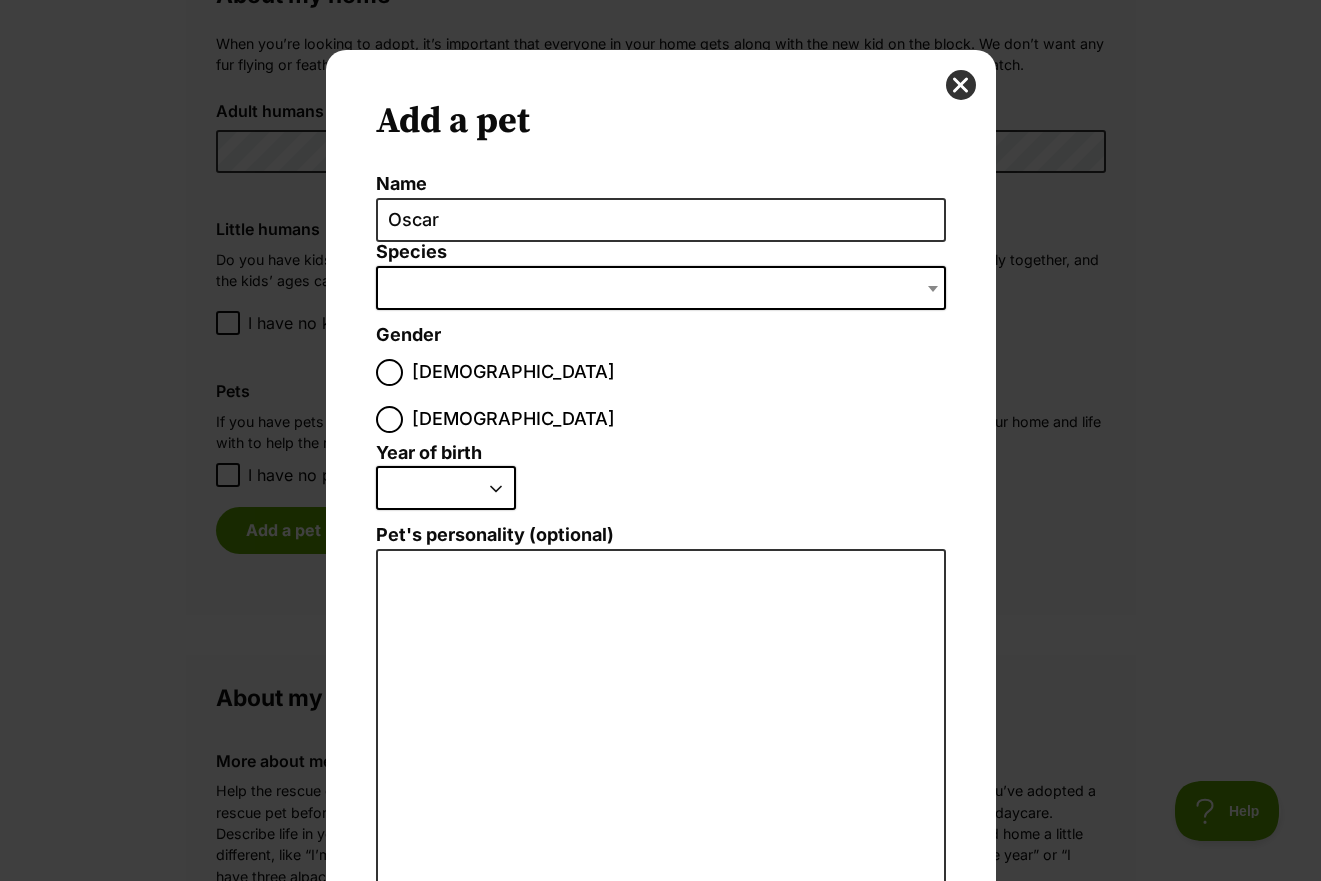 select on "2023" 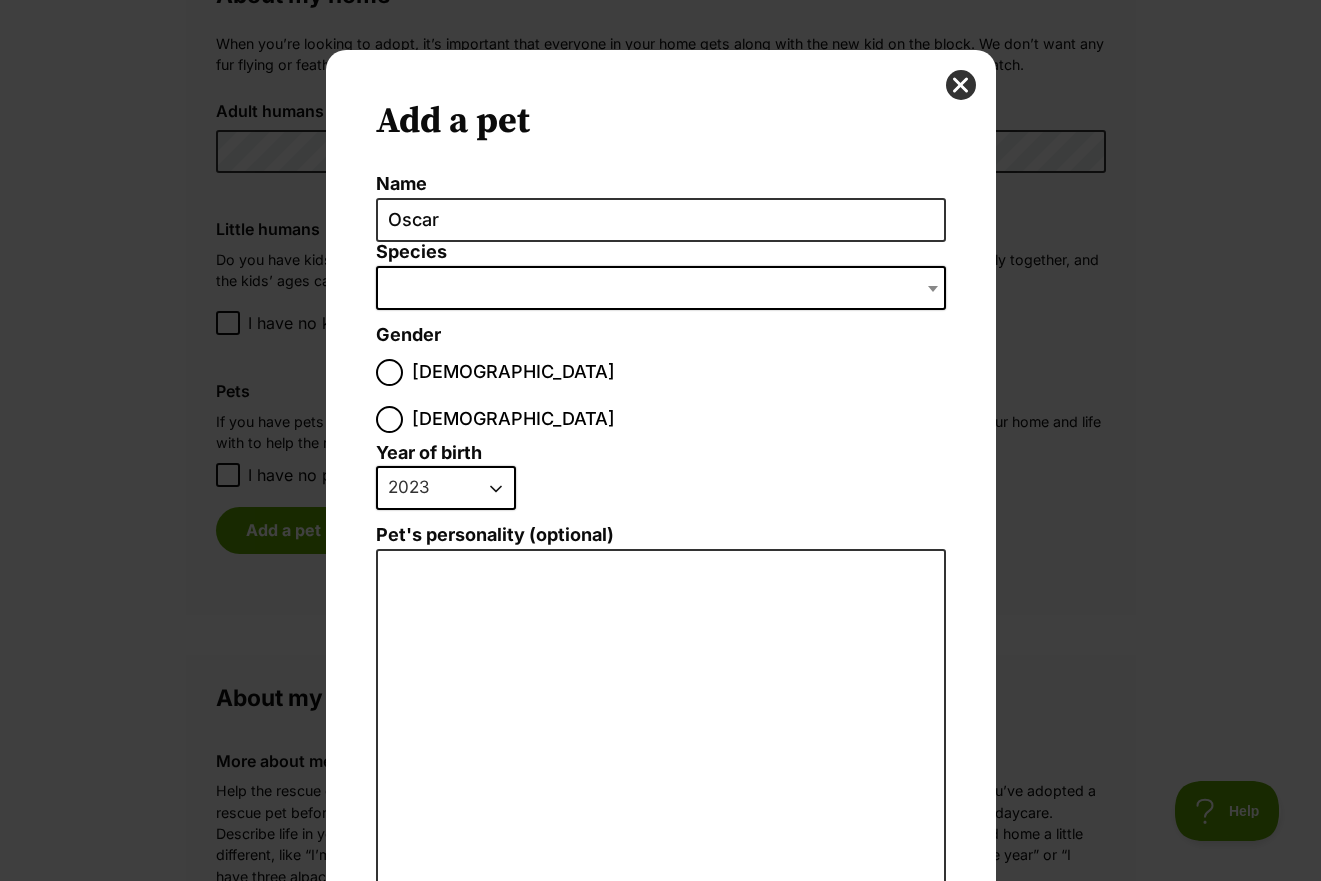 click on "Male" at bounding box center [389, 372] 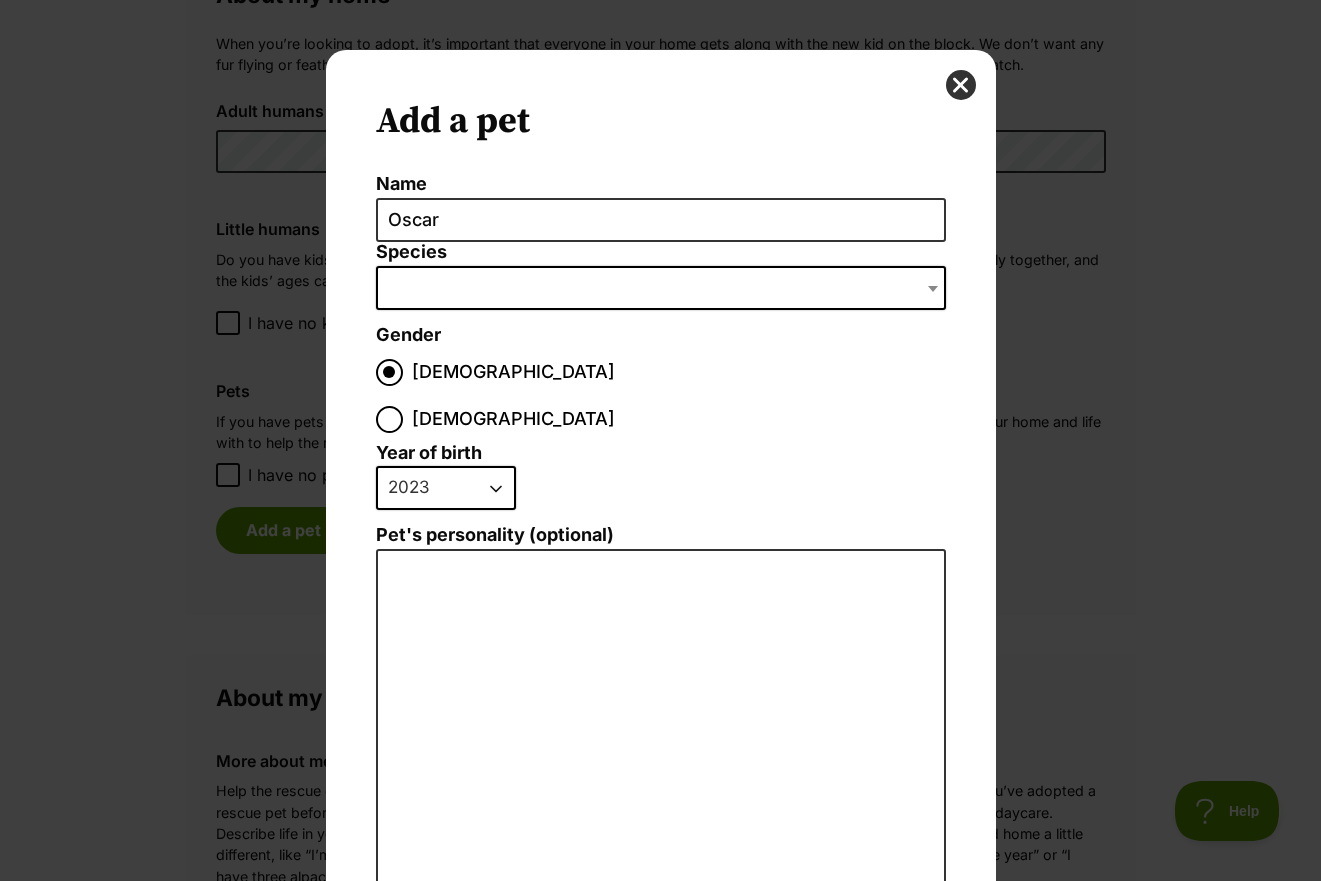 scroll, scrollTop: 23, scrollLeft: 0, axis: vertical 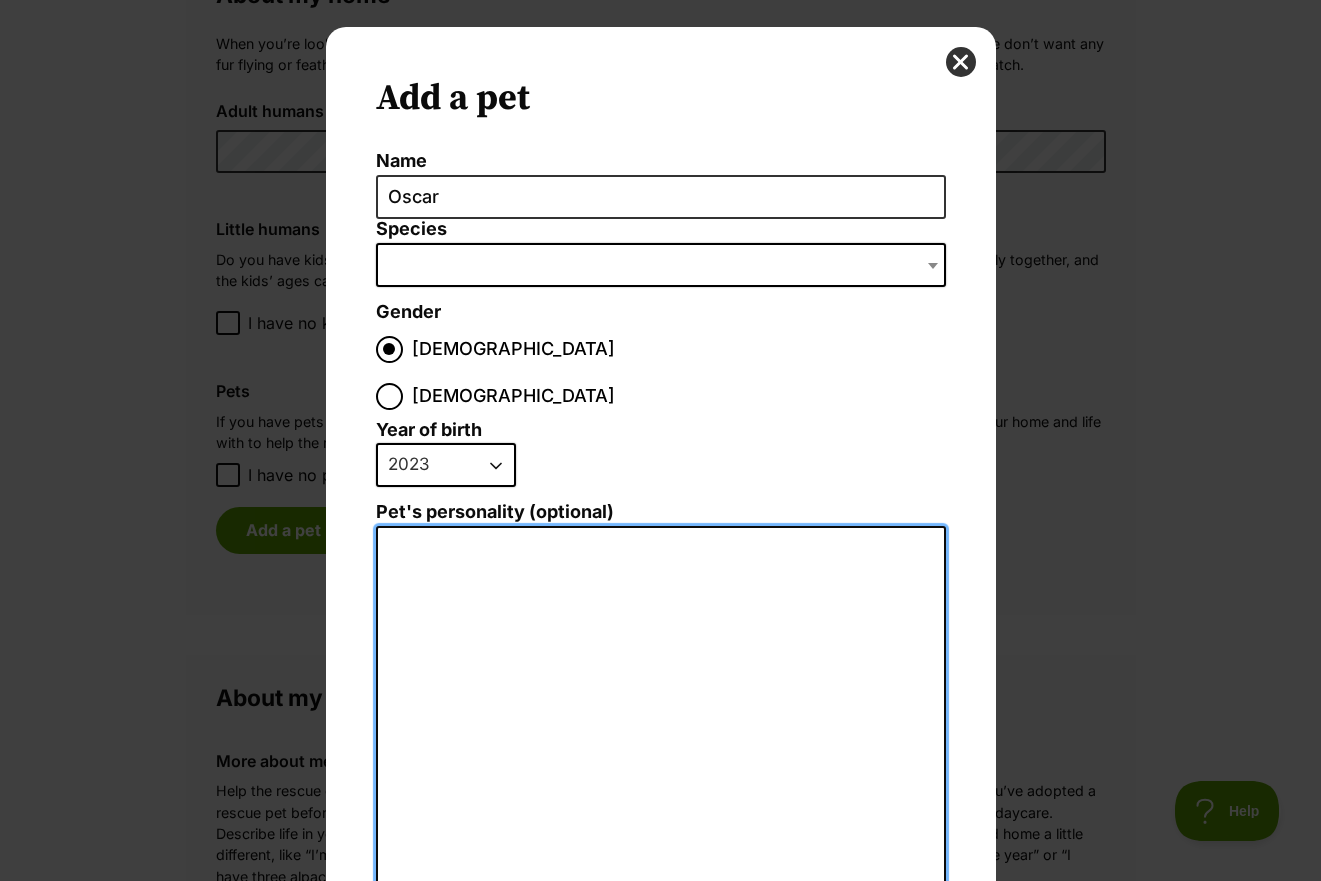 click on "Pet's personality (optional)" at bounding box center (661, 745) 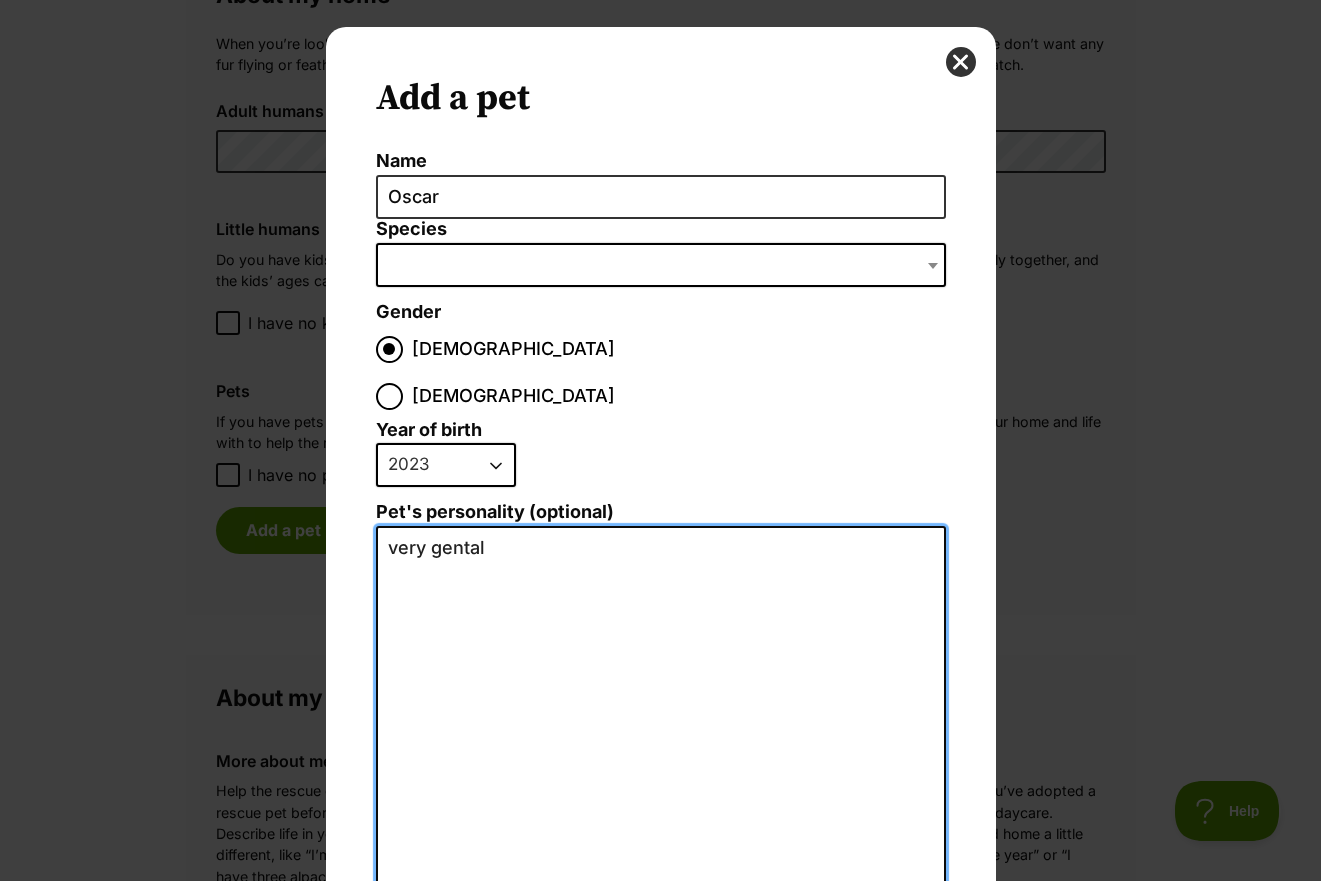 scroll, scrollTop: 0, scrollLeft: 0, axis: both 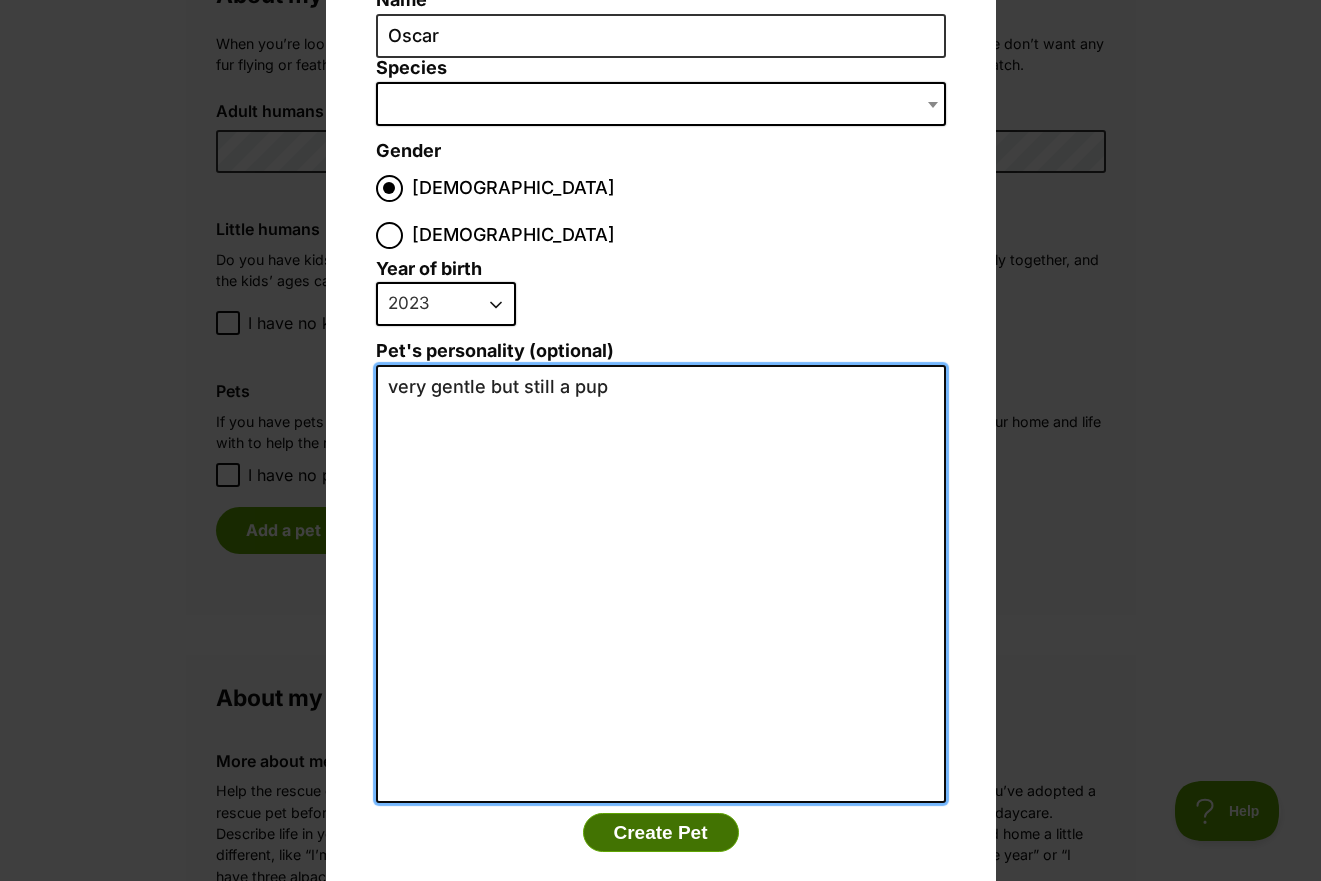 type on "very gentle but still a pup" 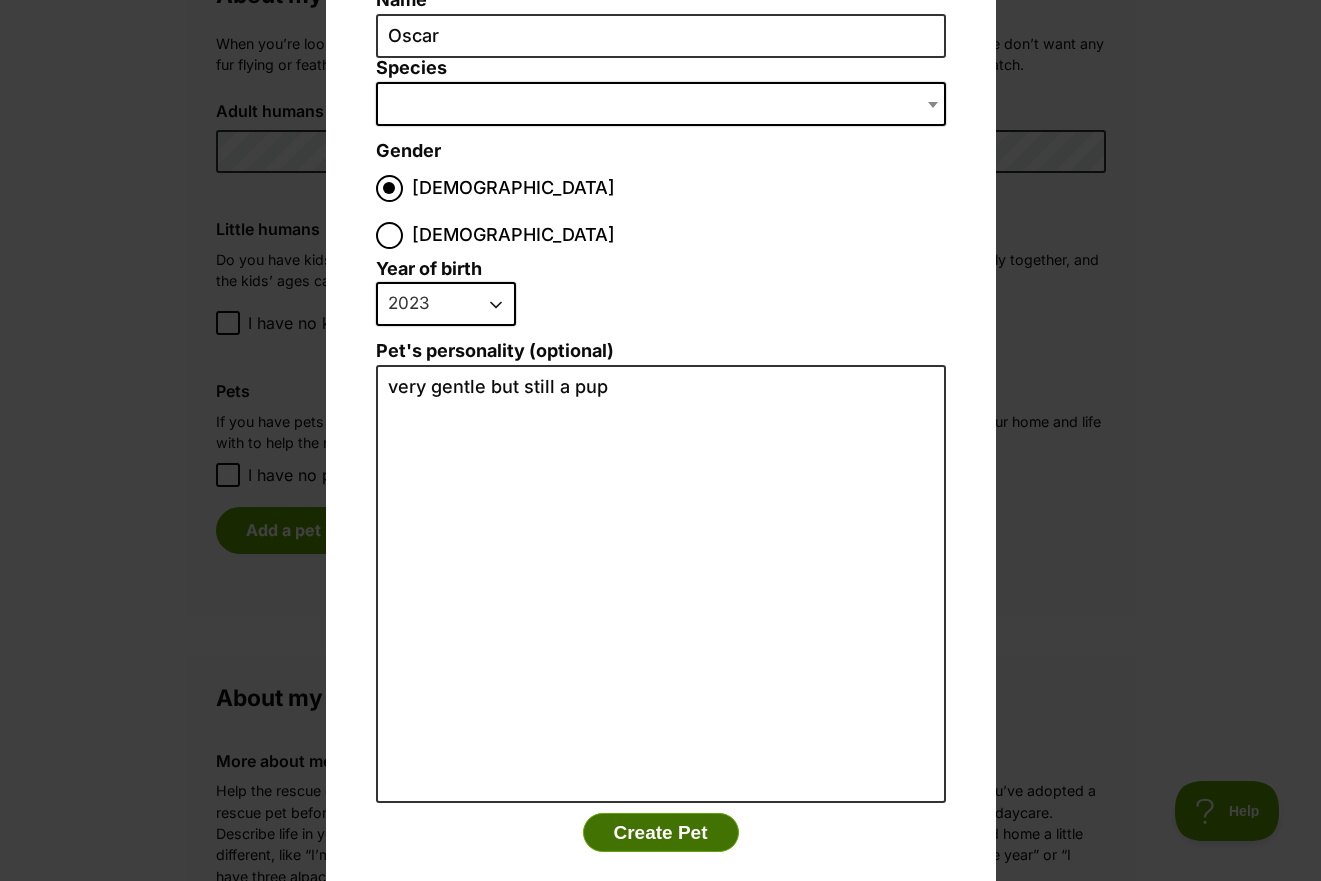 click on "Create Pet" at bounding box center [661, 833] 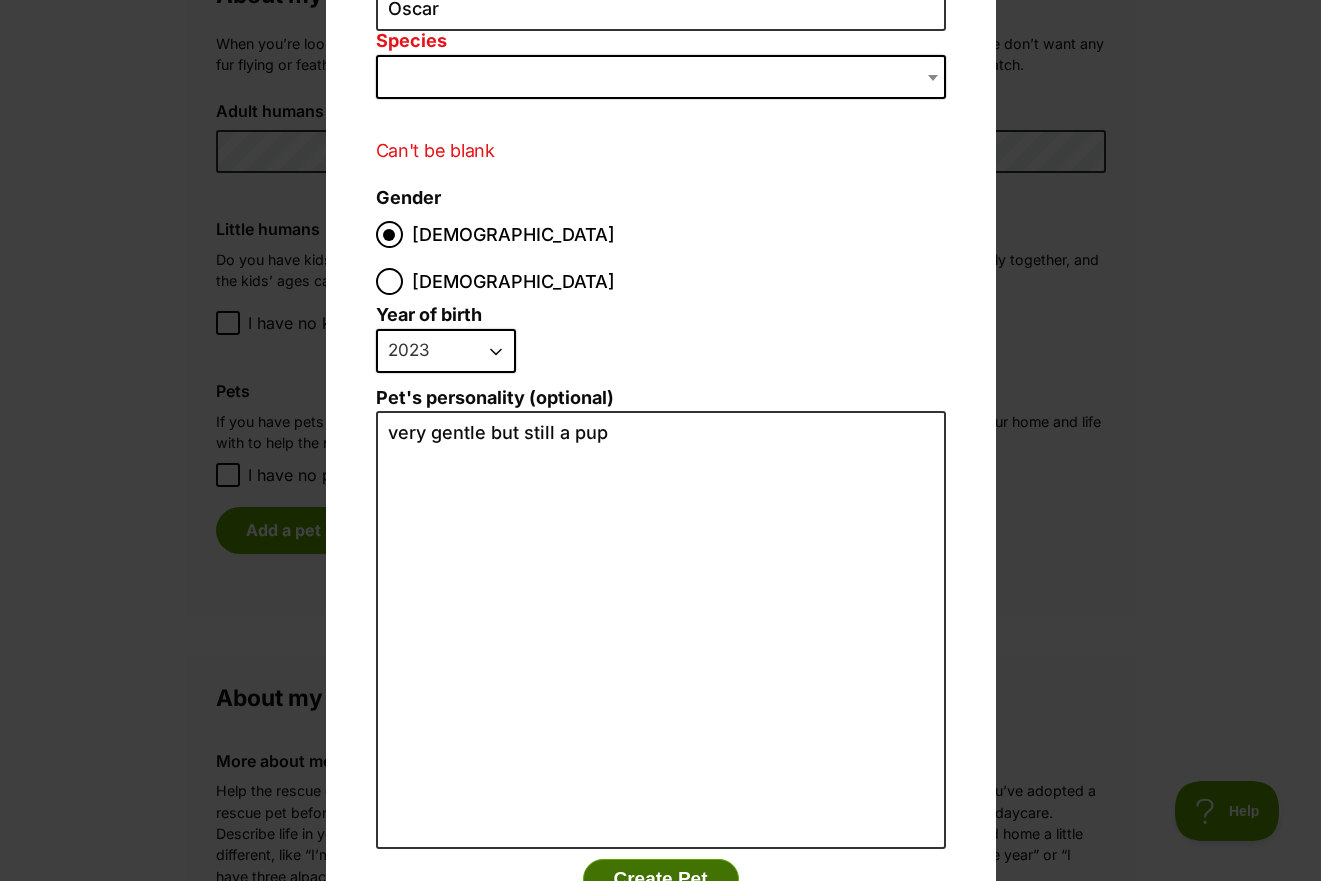 scroll, scrollTop: 0, scrollLeft: 0, axis: both 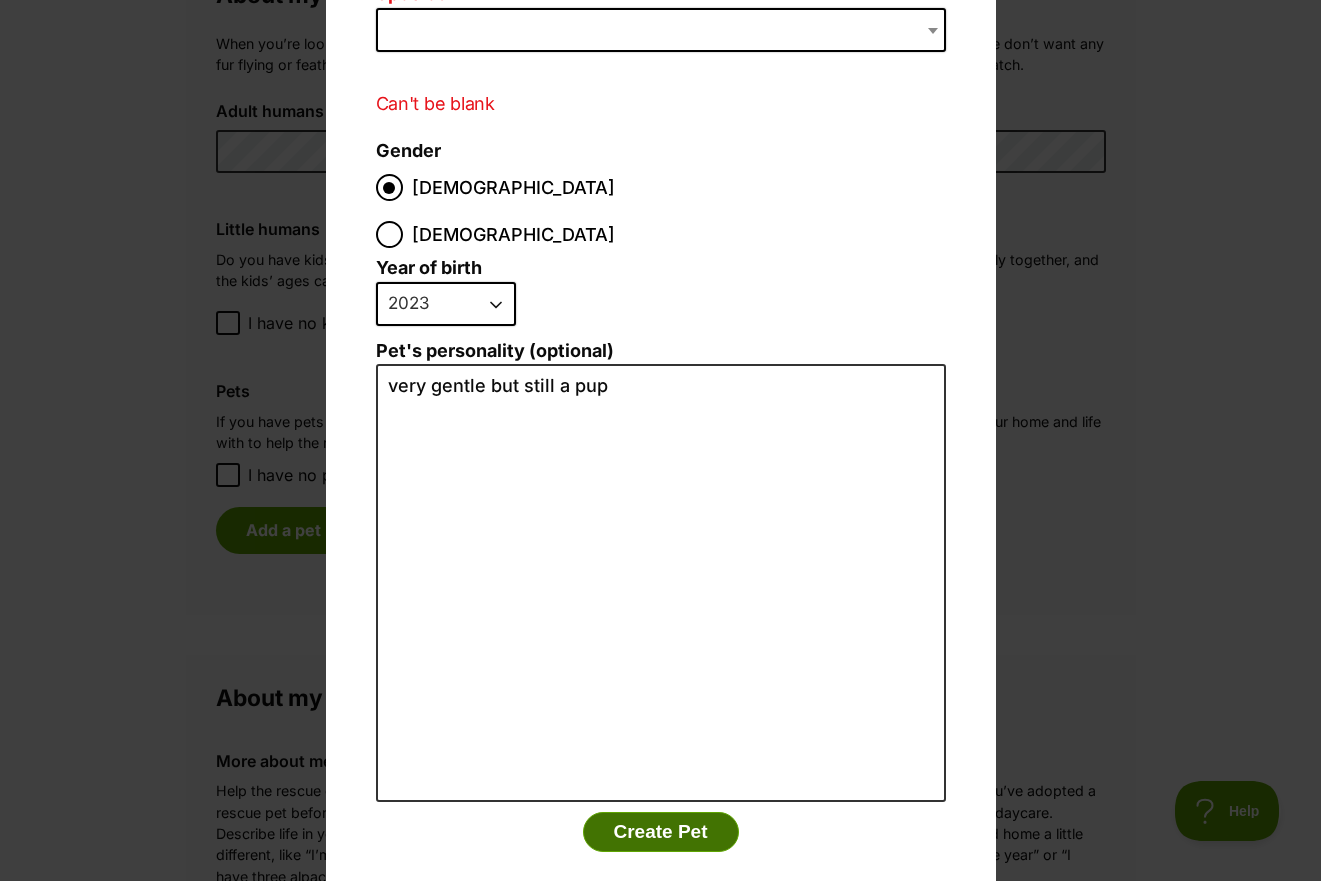 click on "Create Pet" at bounding box center [661, 832] 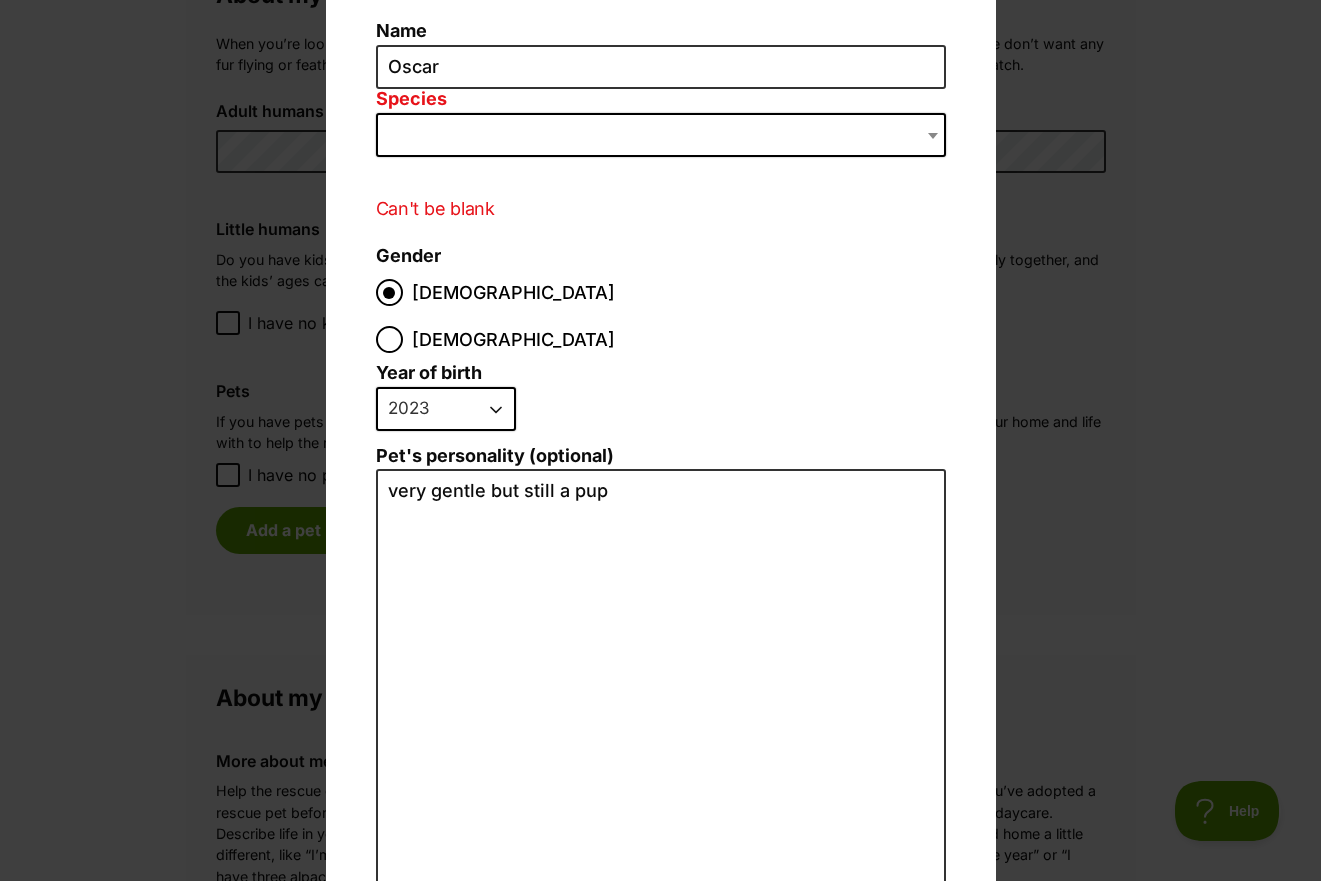 scroll, scrollTop: 0, scrollLeft: 0, axis: both 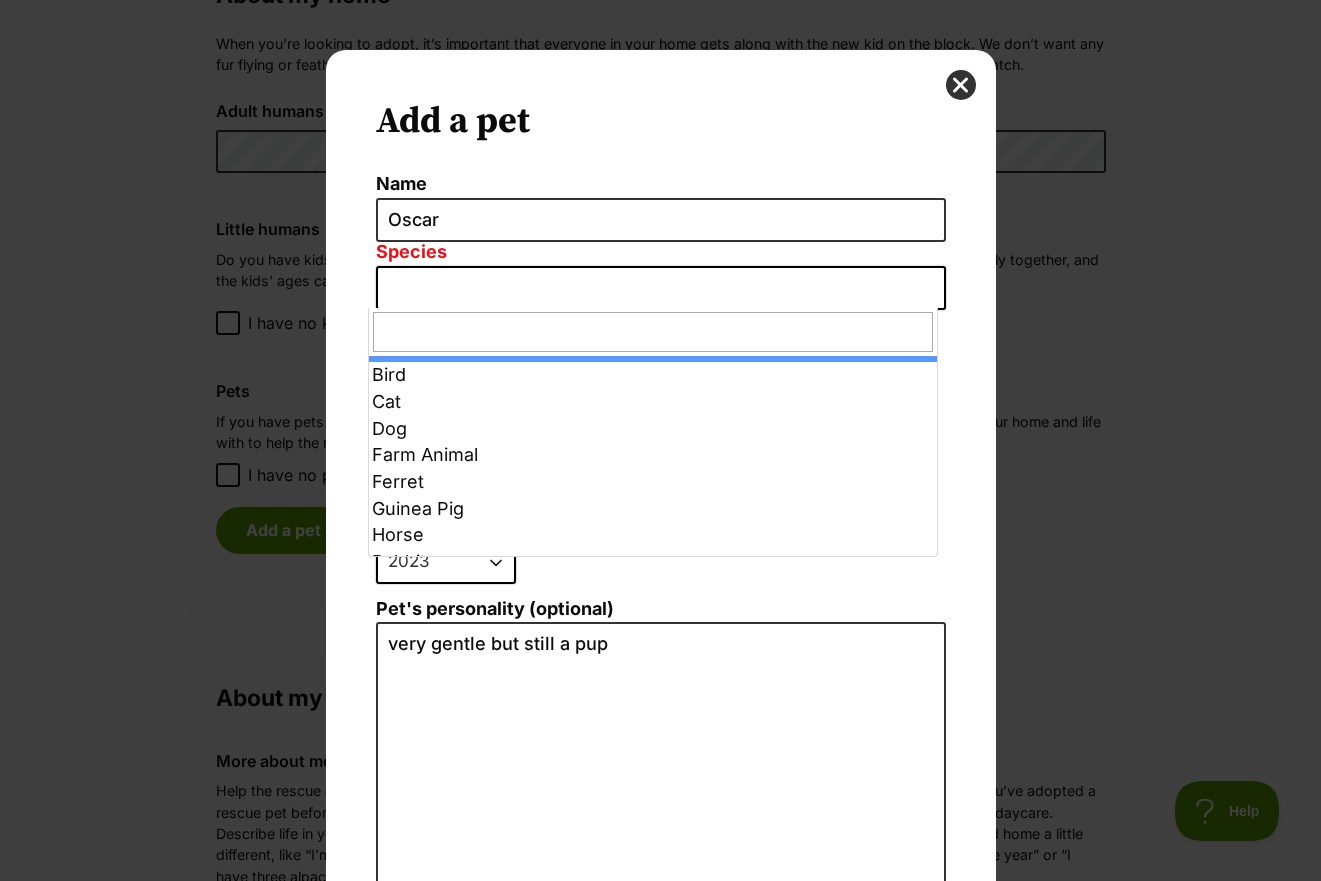 click at bounding box center [661, 288] 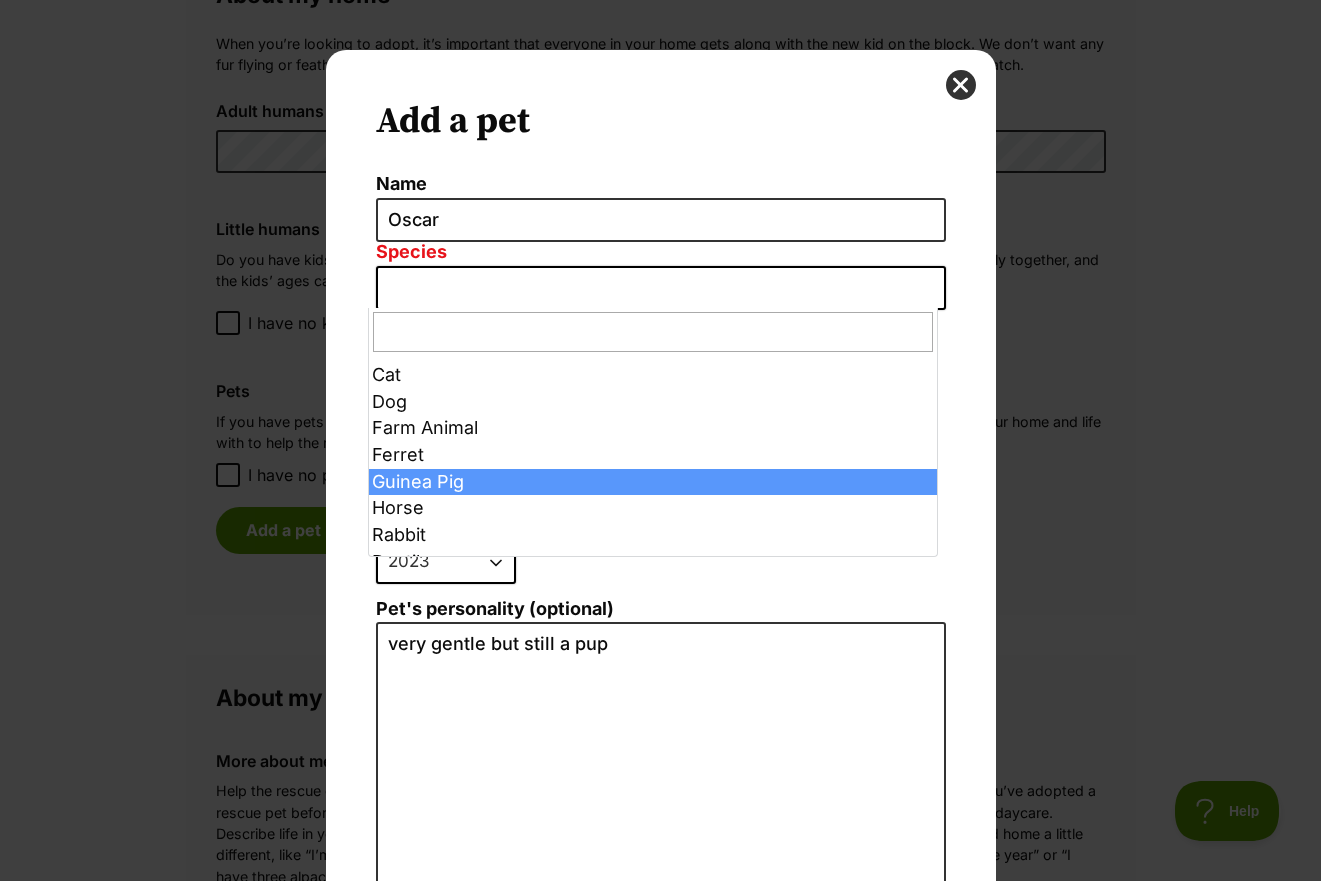 scroll, scrollTop: 2, scrollLeft: 0, axis: vertical 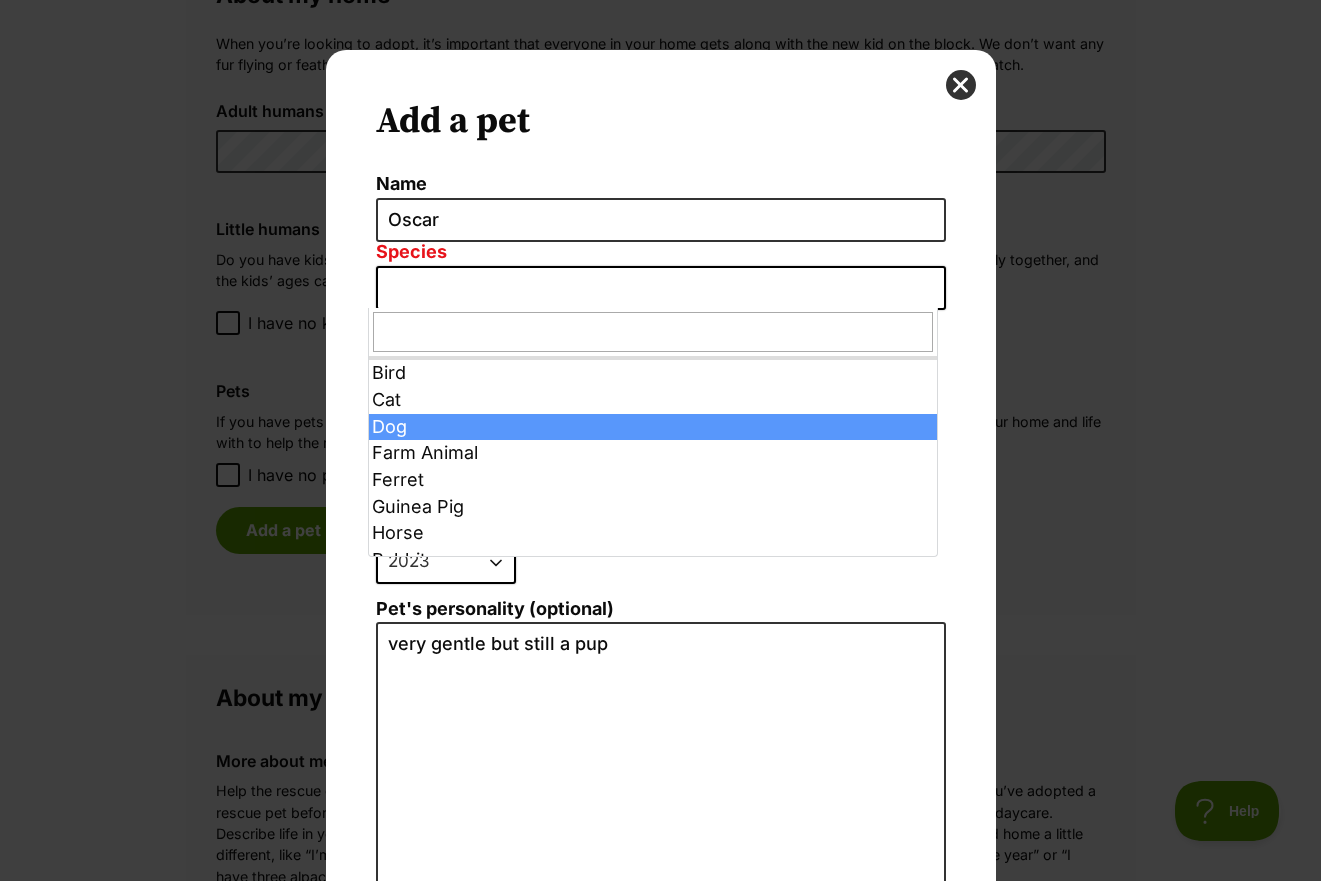 click on "Bird Cat Dog Farm Animal Ferret Guinea Pig Horse Rabbit Reptile" at bounding box center (653, 432) 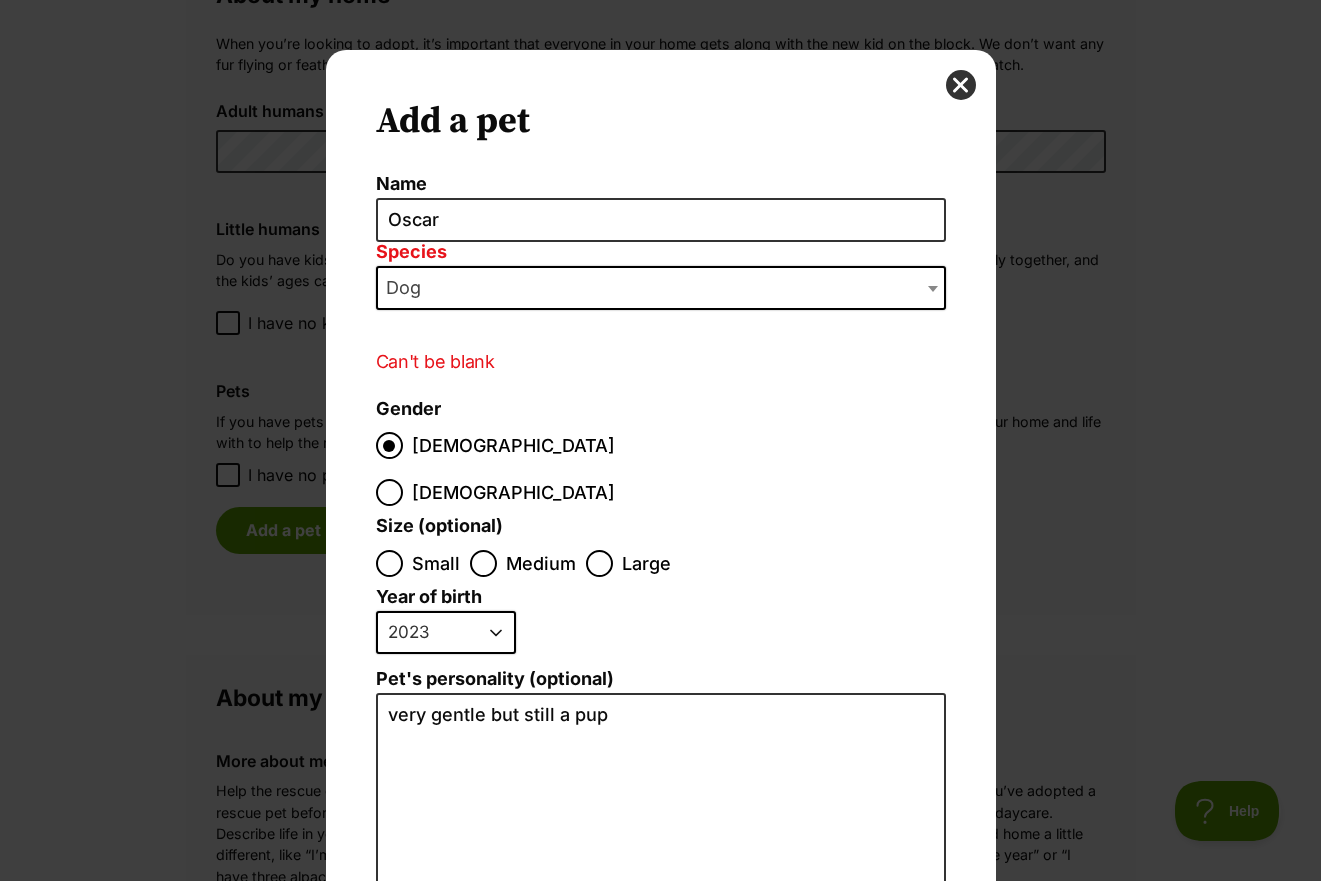 click on "Large" at bounding box center (599, 563) 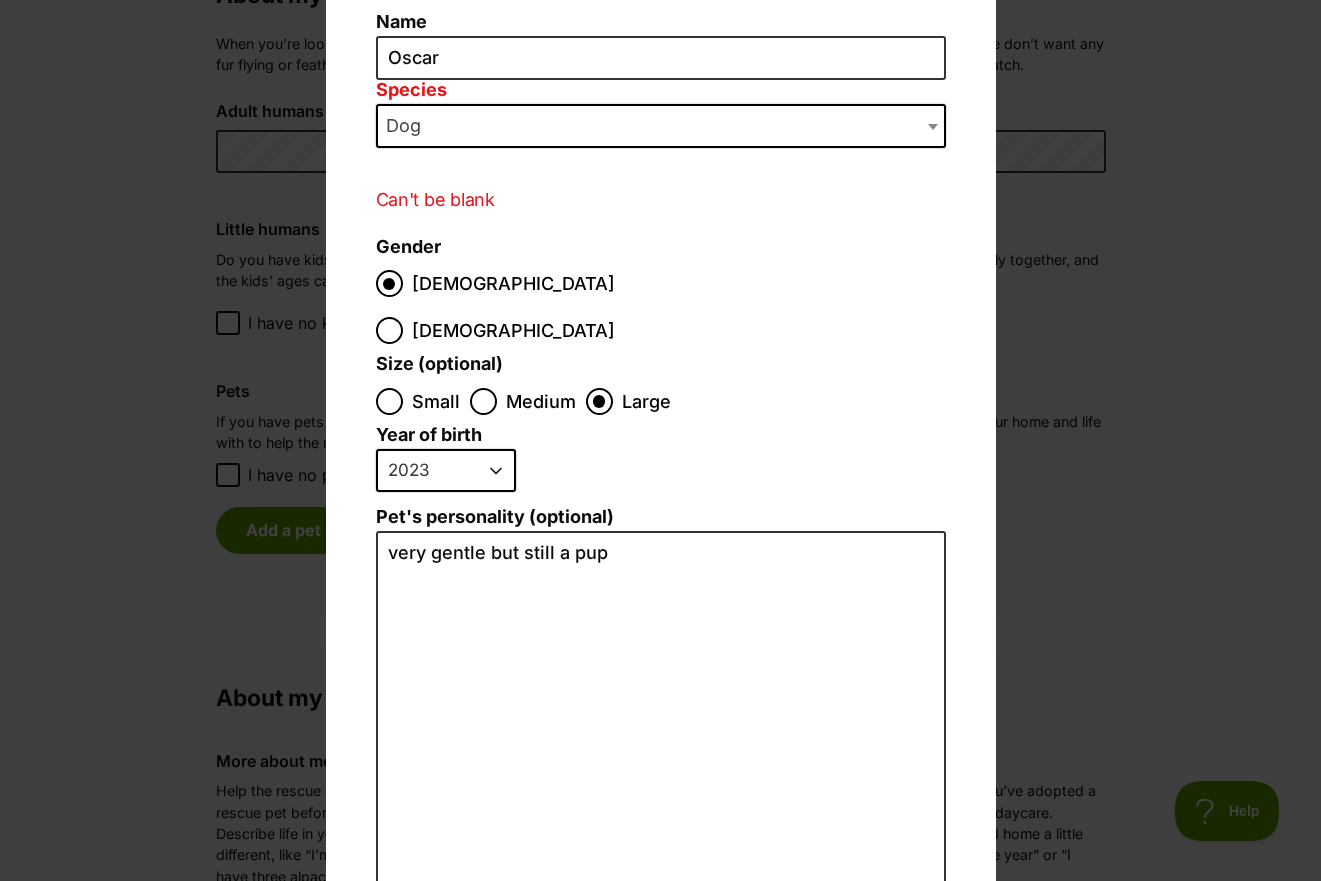 scroll, scrollTop: 328, scrollLeft: 0, axis: vertical 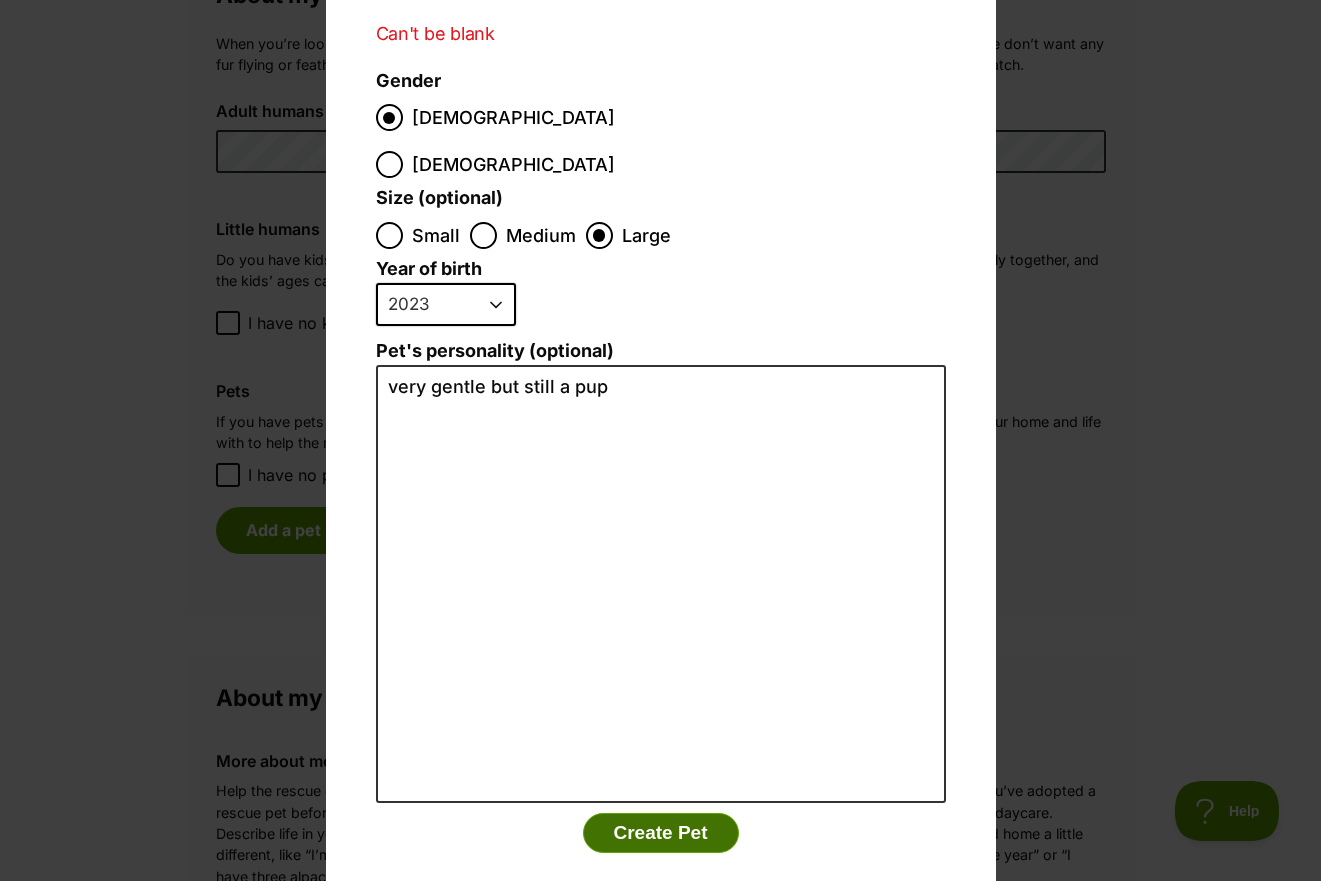 click on "Create Pet" at bounding box center (661, 833) 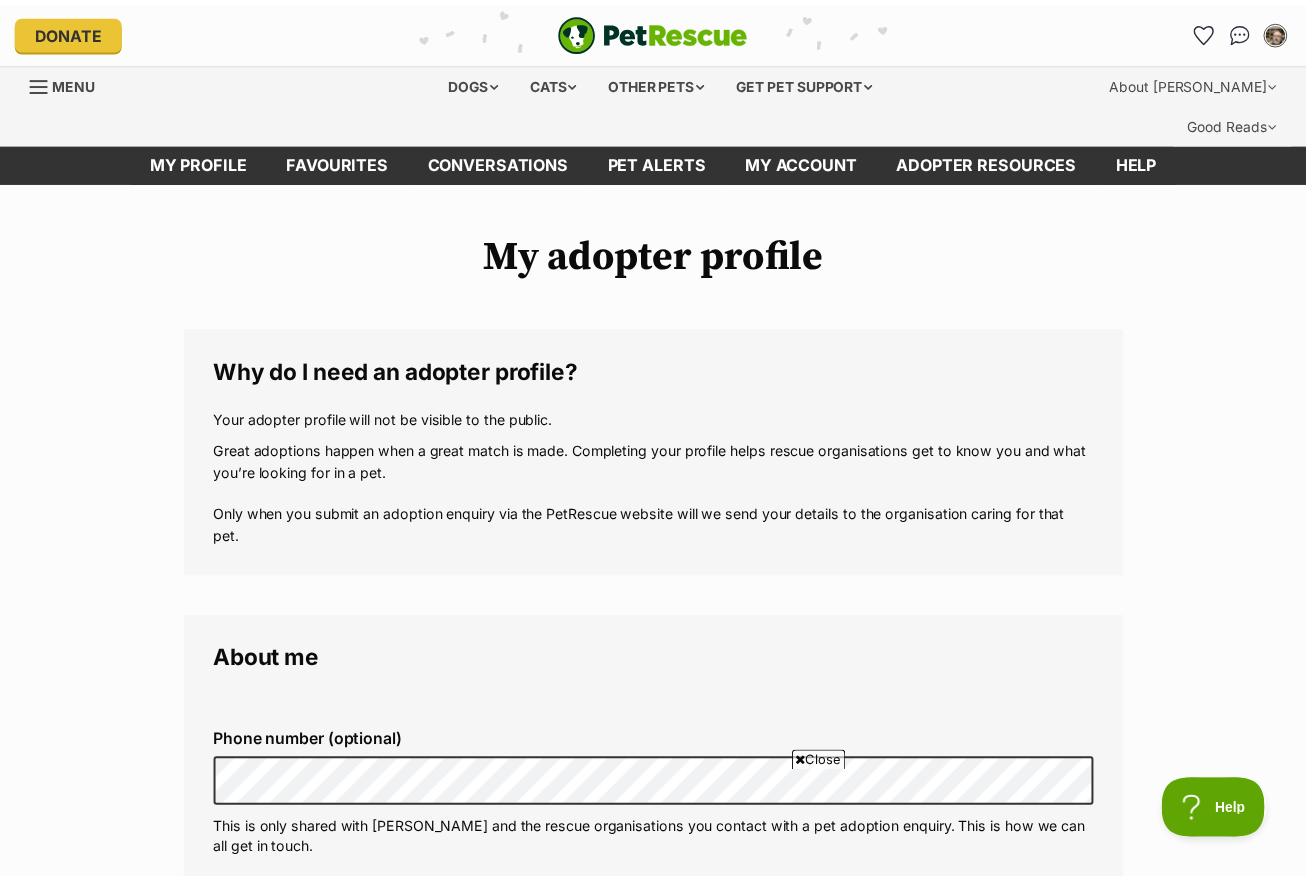 scroll, scrollTop: 1744, scrollLeft: 0, axis: vertical 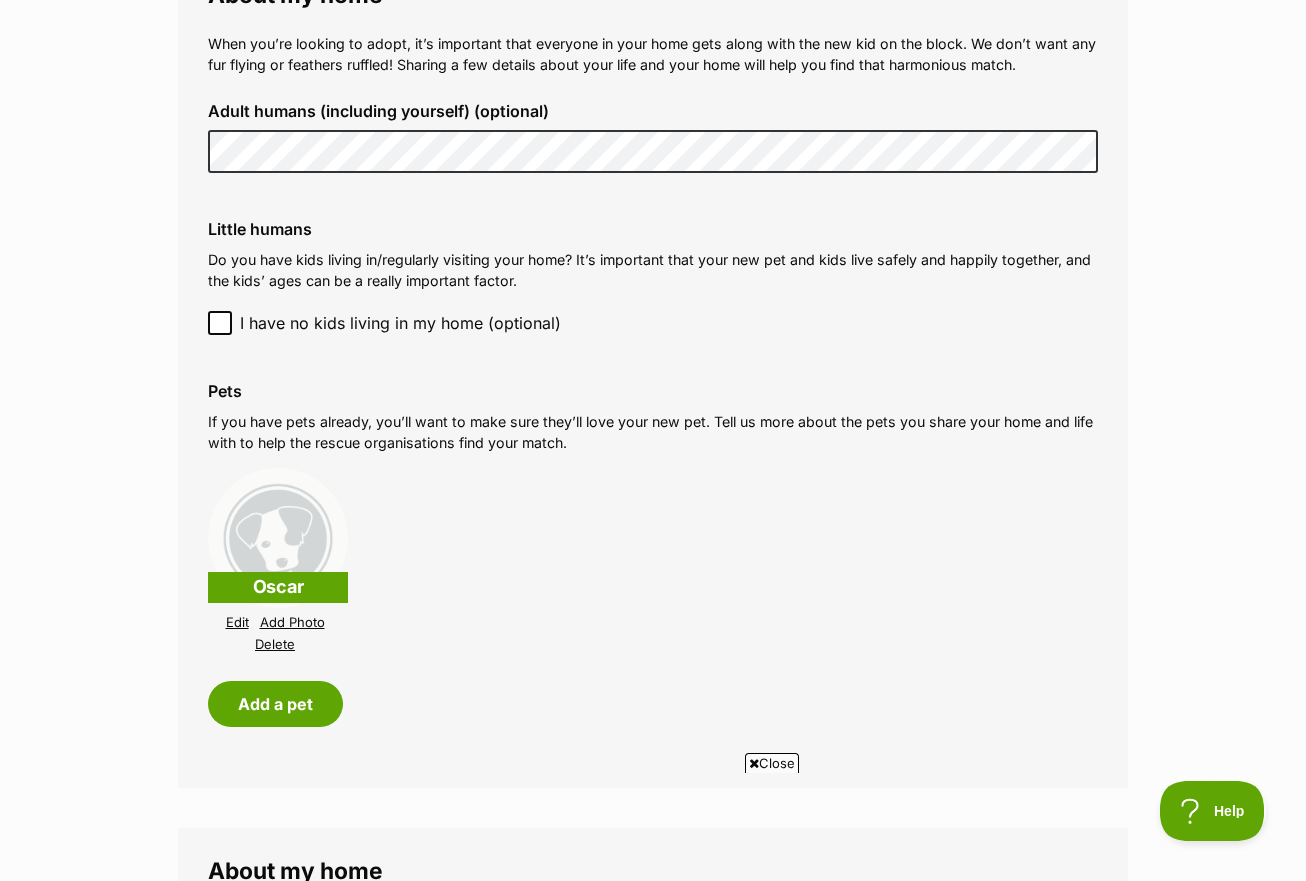click on "Oscar" at bounding box center [278, 587] 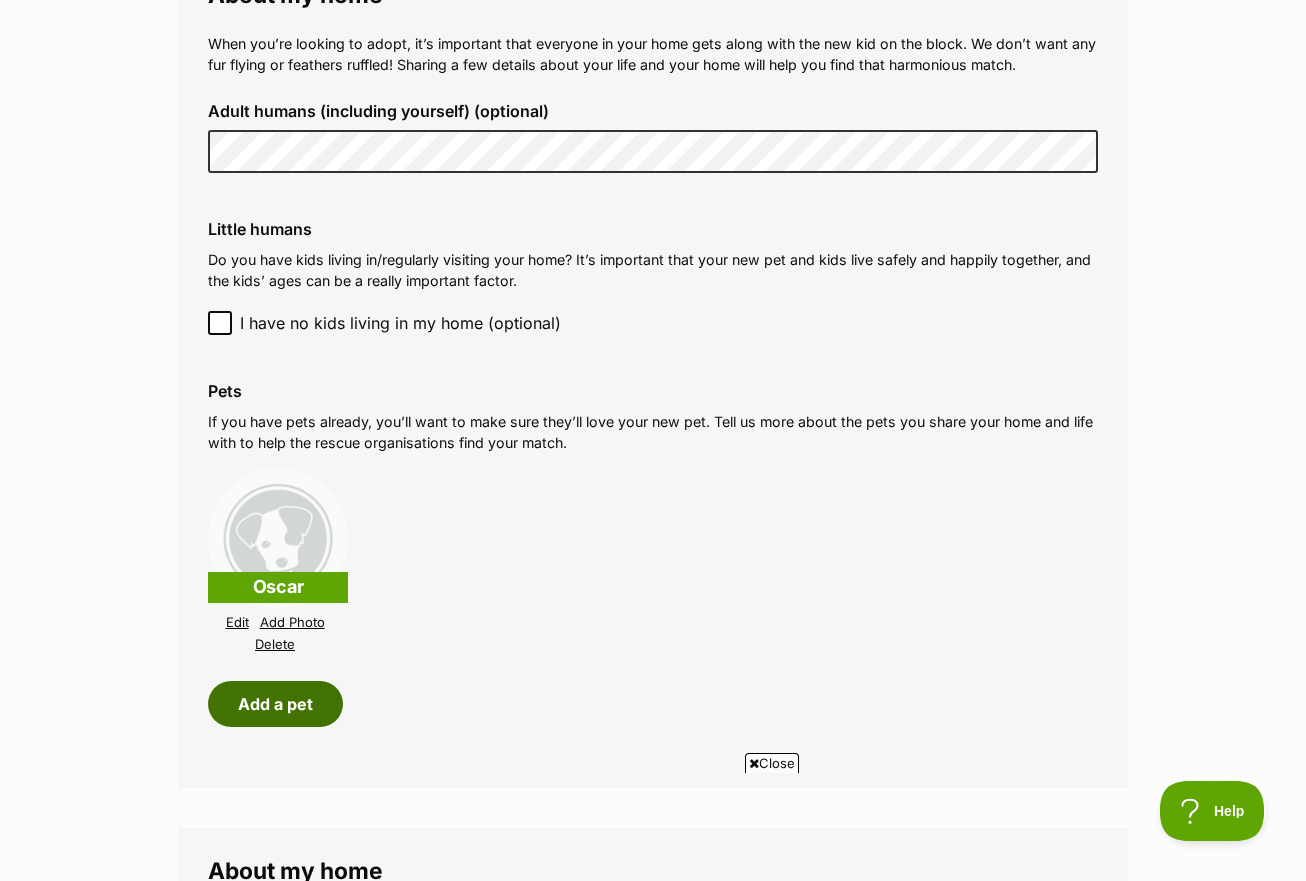 click on "Add a pet" at bounding box center [275, 704] 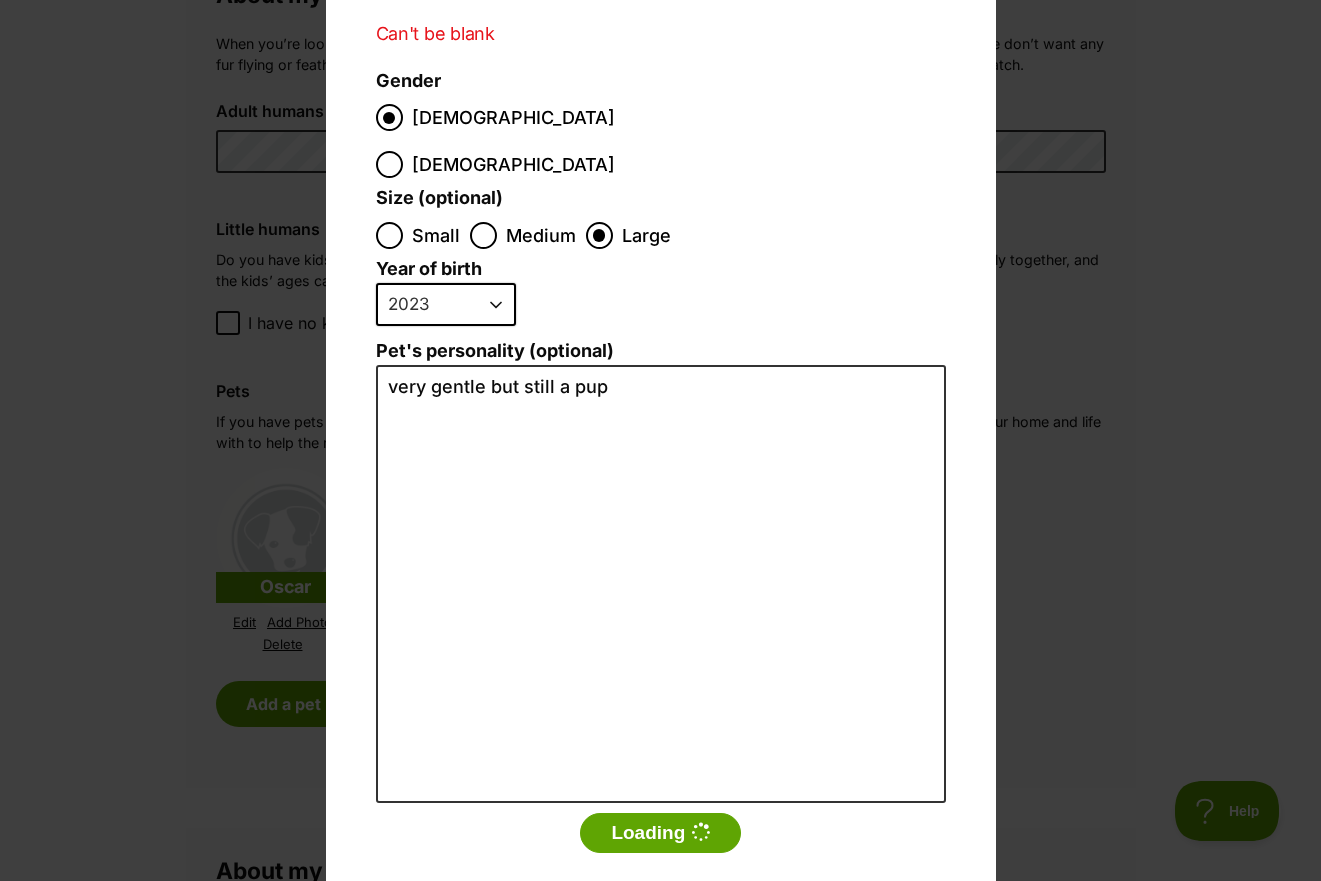 scroll, scrollTop: 0, scrollLeft: 0, axis: both 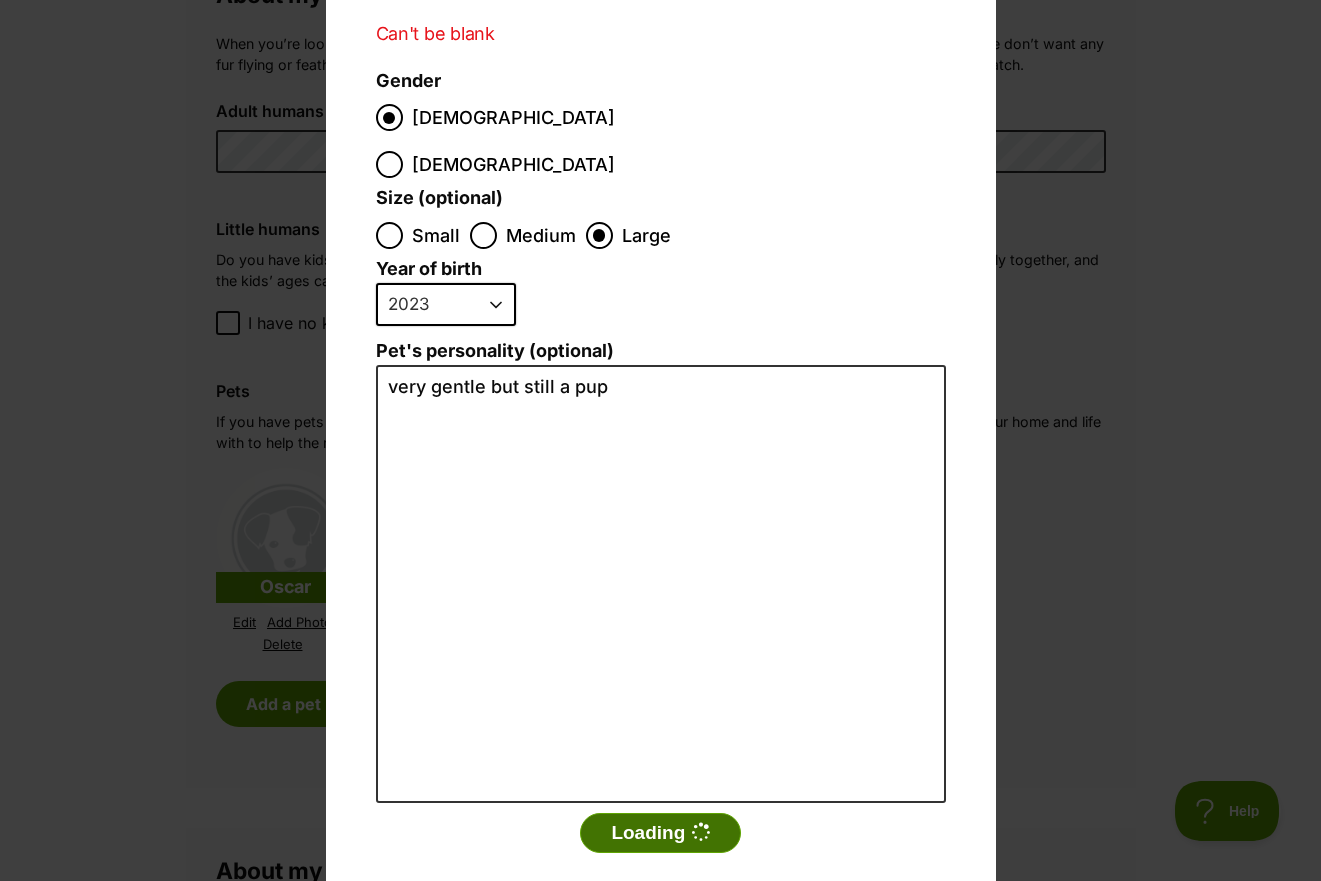 click on "Loading" at bounding box center (660, 833) 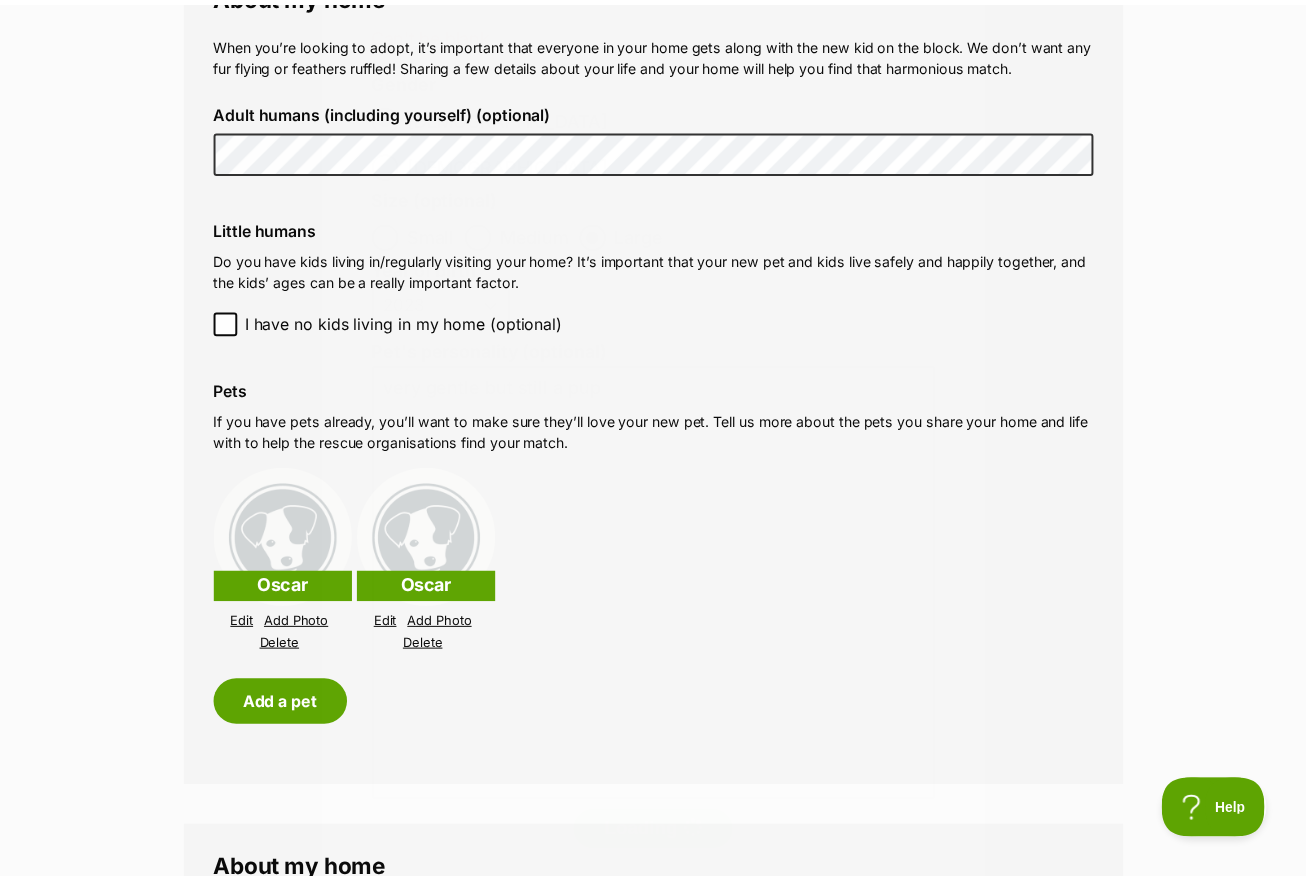 scroll, scrollTop: 1744, scrollLeft: 0, axis: vertical 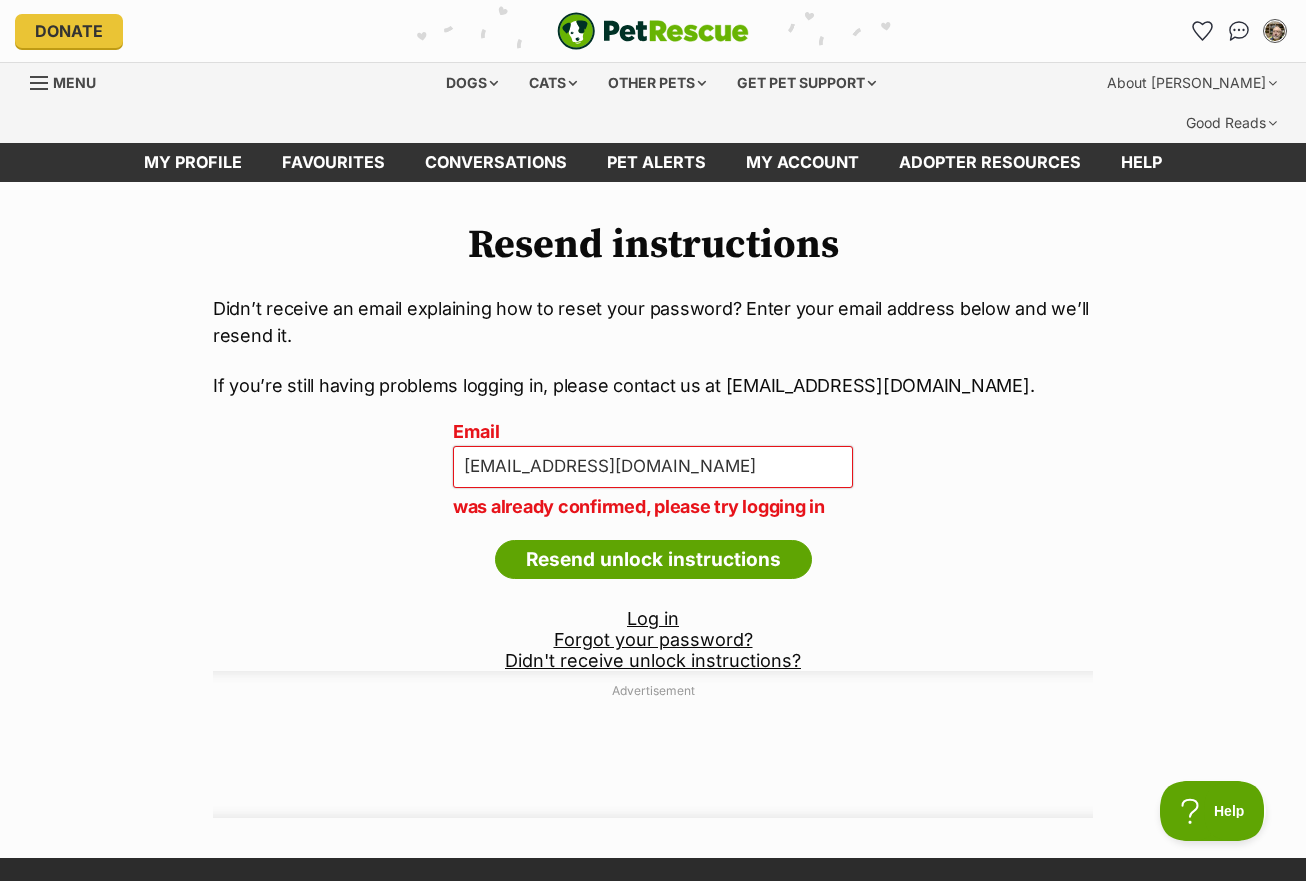 click on "Log in" at bounding box center [653, 618] 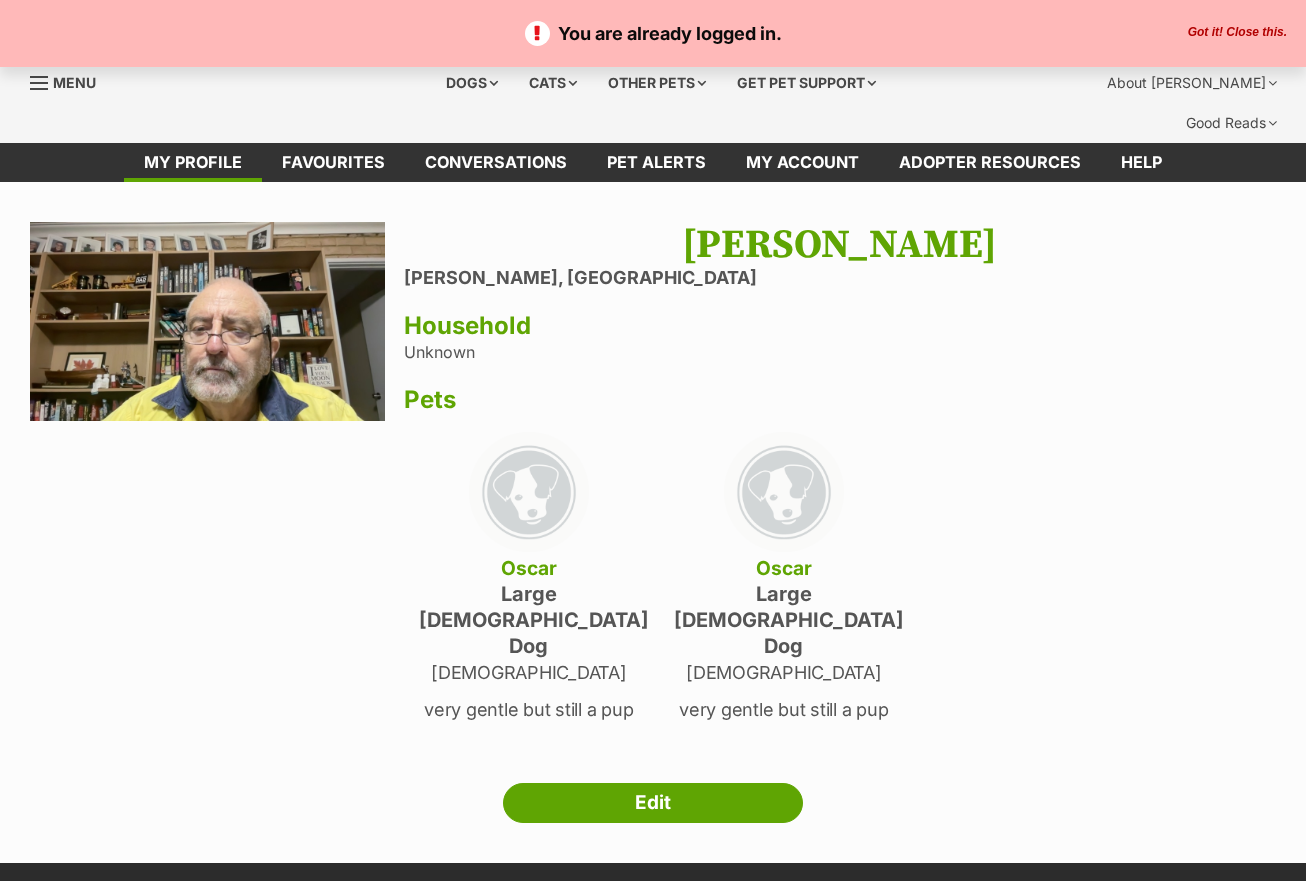 scroll, scrollTop: 0, scrollLeft: 0, axis: both 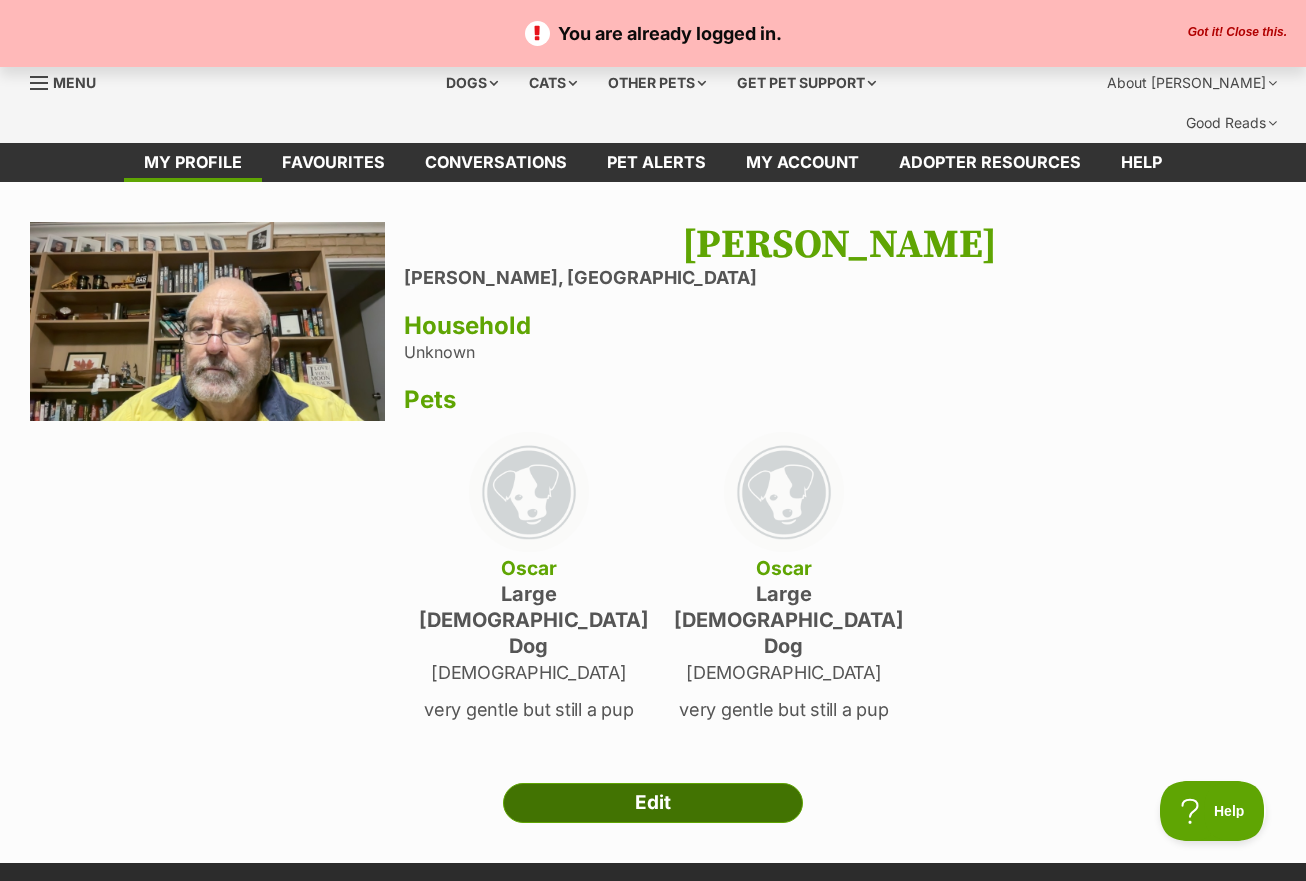 click on "Edit" at bounding box center [653, 803] 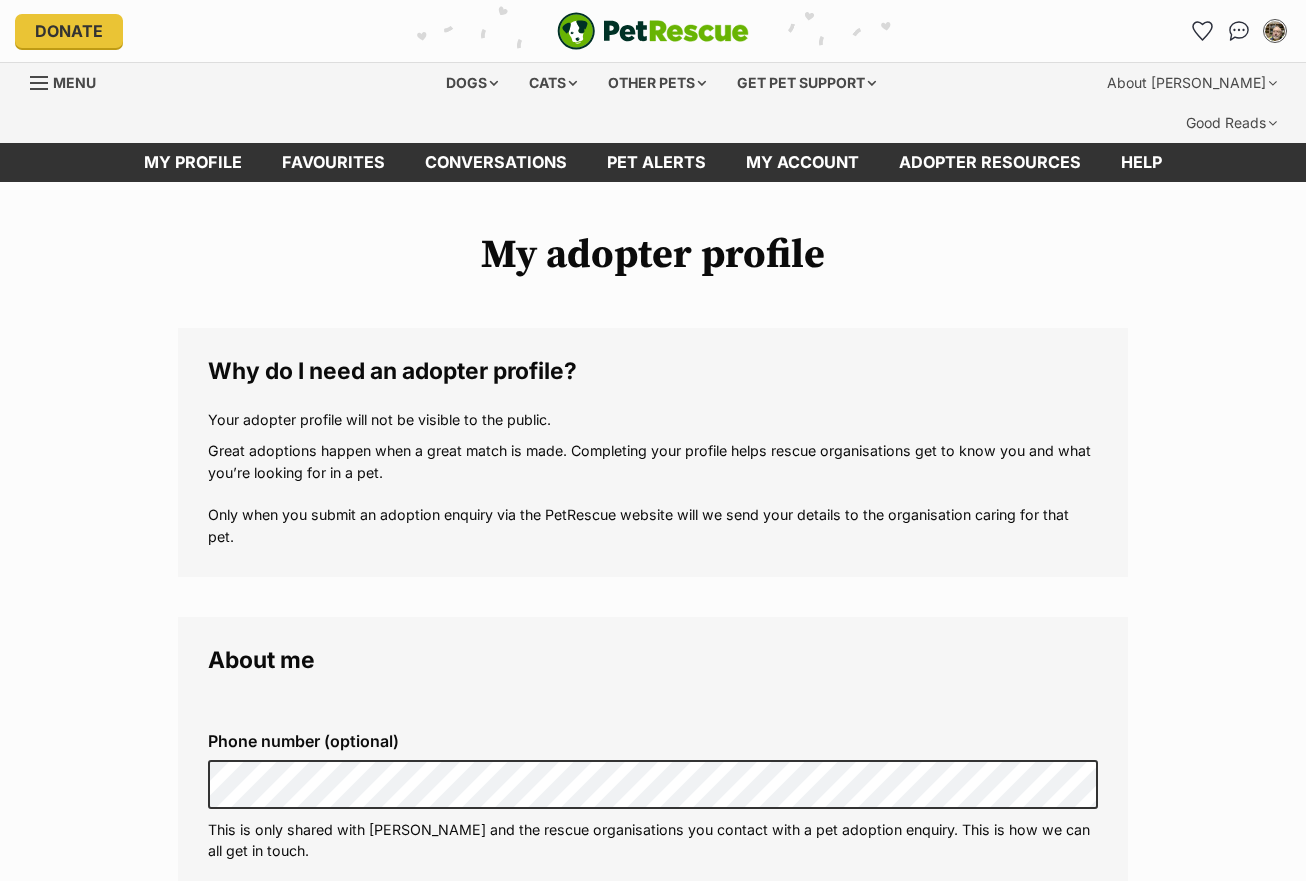 scroll, scrollTop: 0, scrollLeft: 0, axis: both 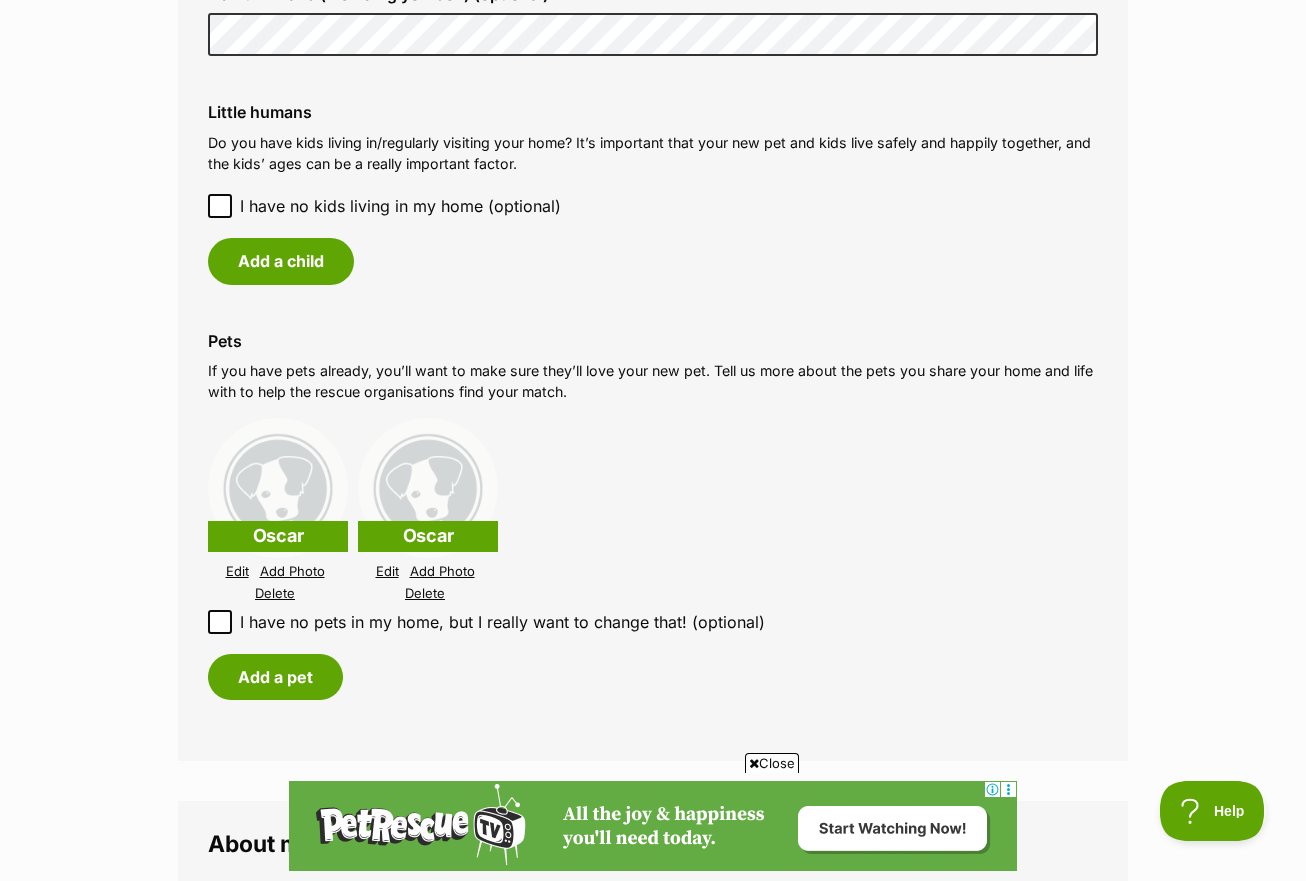 click on "About my home
When you’re looking to adopt, it’s important that everyone in your home gets along with the new kid on the block. We don’t want any fur flying or feathers ruffled! Sharing a few details about your life and your home will help you find that harmonious match.
Adult humans (including yourself) (optional)
Little humans
Do you have kids living in/regularly visiting your home? It’s important that your new pet and kids live safely and happily together, and the kids’ ages can be a really important factor.
I have no kids living in my home (optional)
Add a child
Pets
If you have pets already, you’ll want to make sure they’ll love your new pet. Tell us more about the pets you share your home and life with to help the rescue organisations find your match.
Oscar
Edit
Add Photo
Delete
Oscar
Edit
Add Photo
Delete
Add a pet" at bounding box center (653, 298) 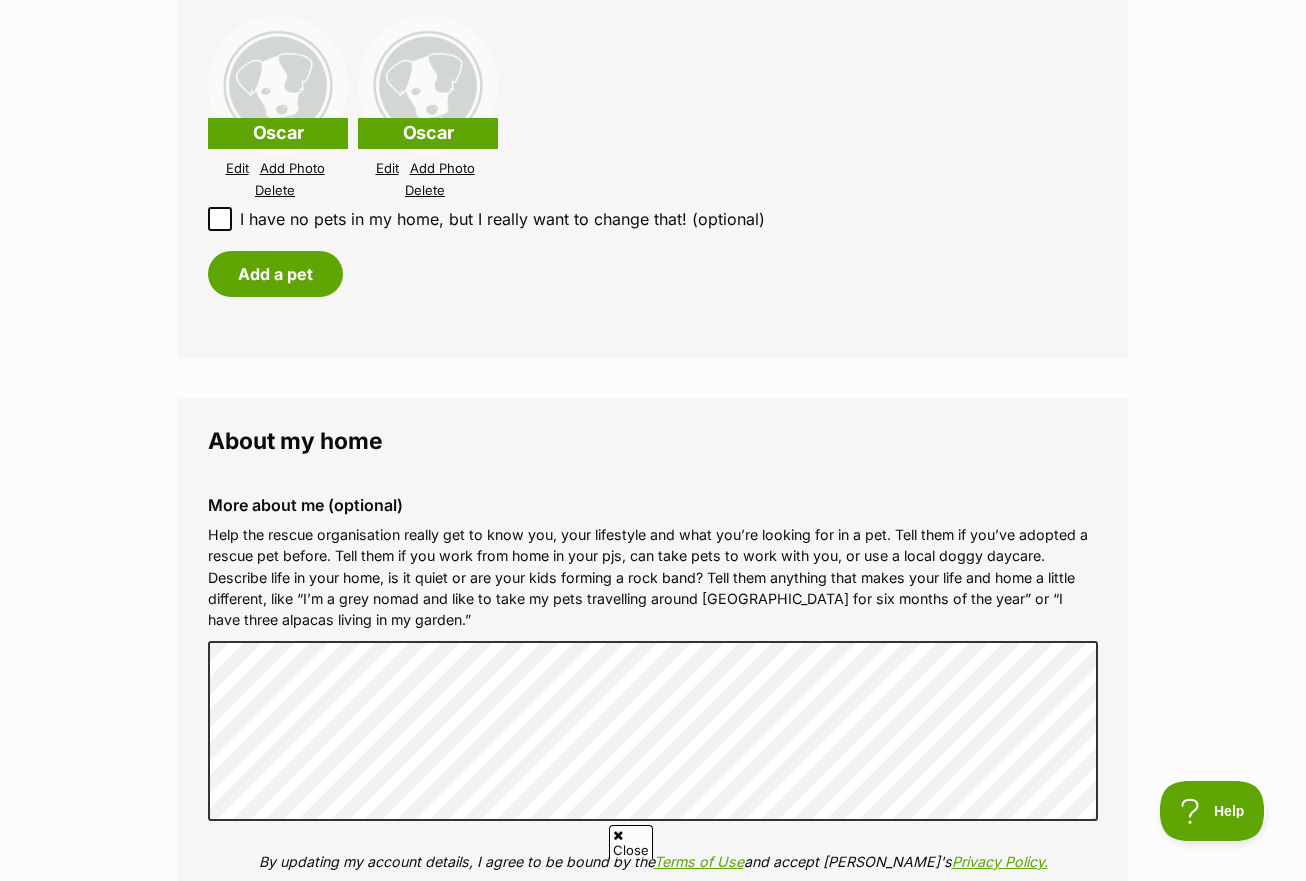 scroll, scrollTop: 0, scrollLeft: 0, axis: both 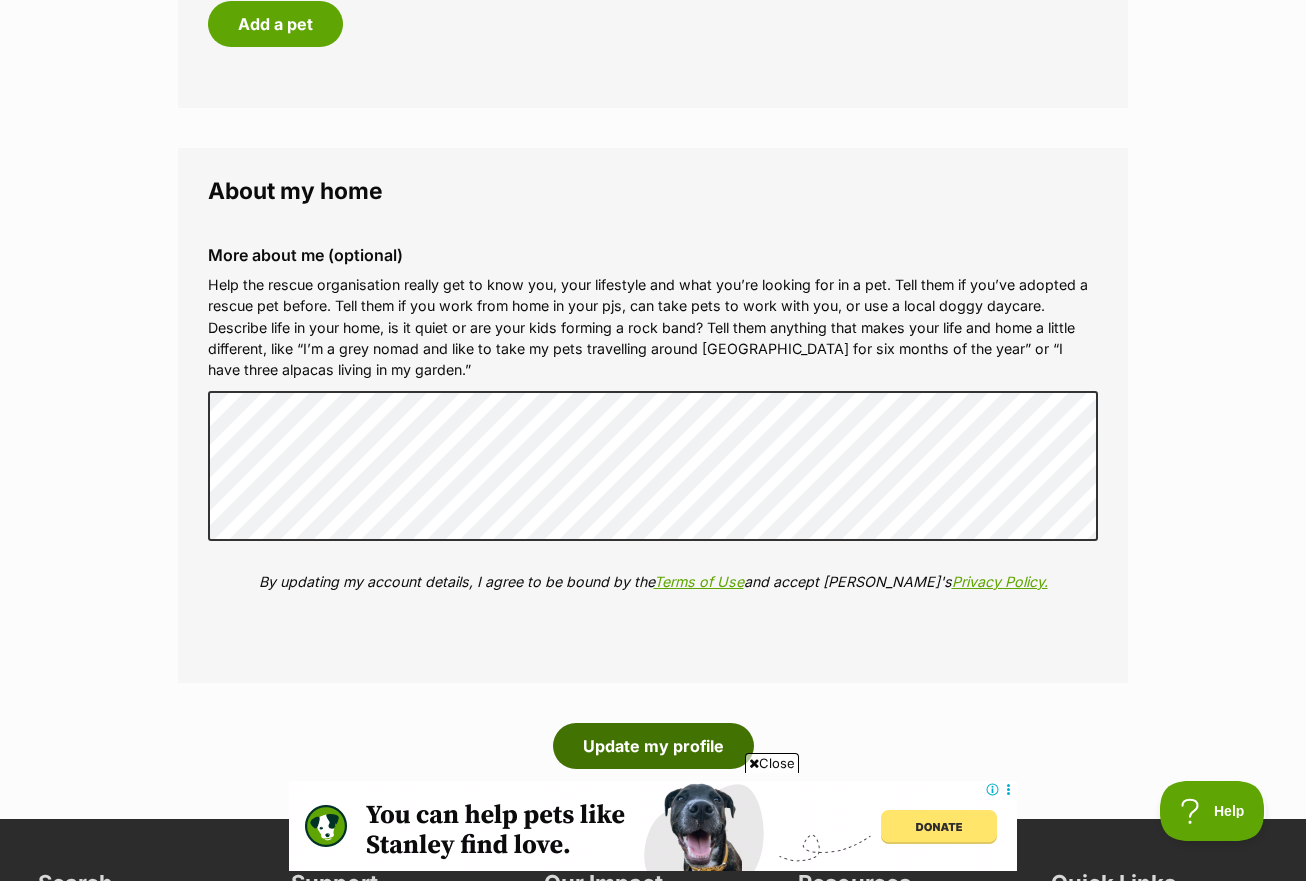 click on "Update my profile" at bounding box center (653, 746) 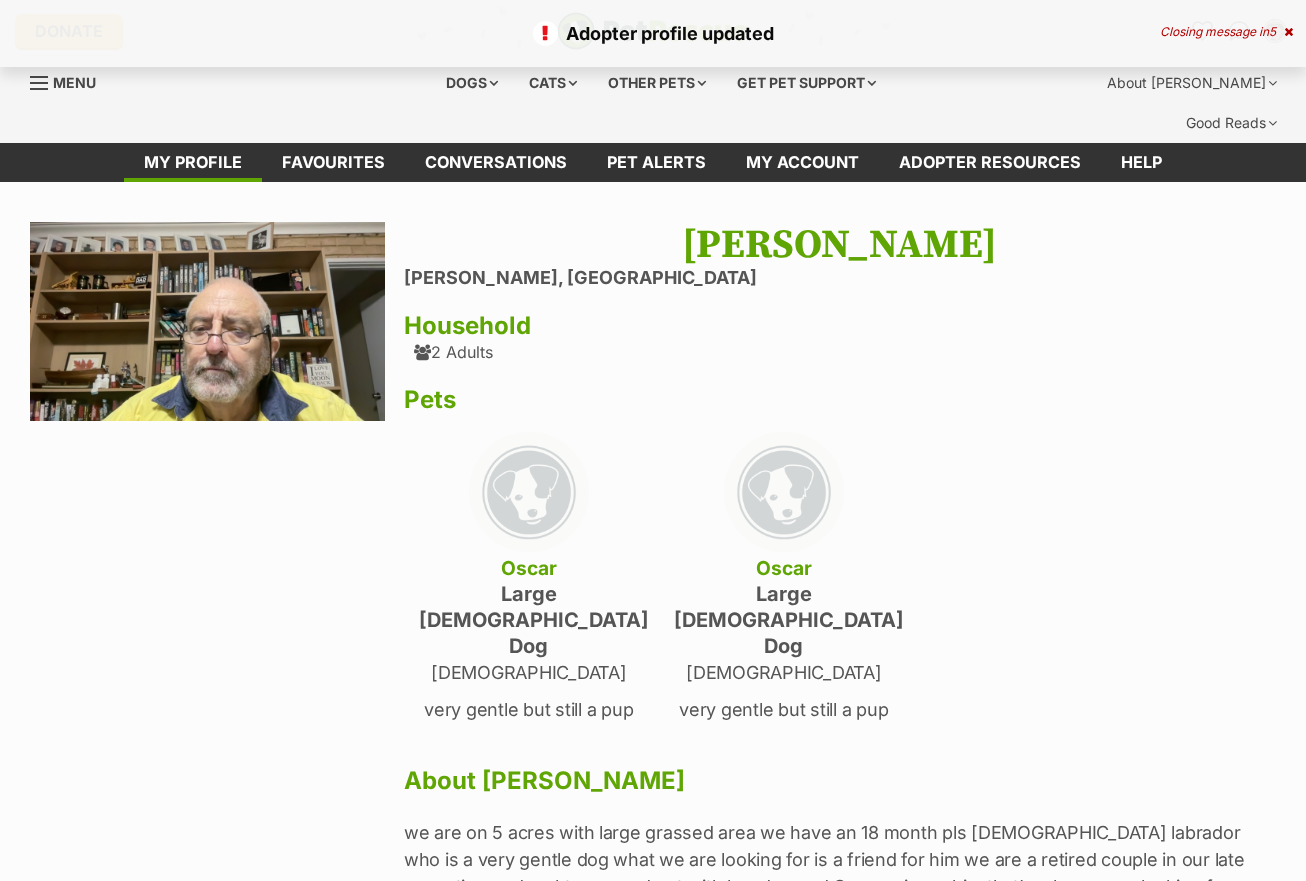 scroll, scrollTop: 0, scrollLeft: 0, axis: both 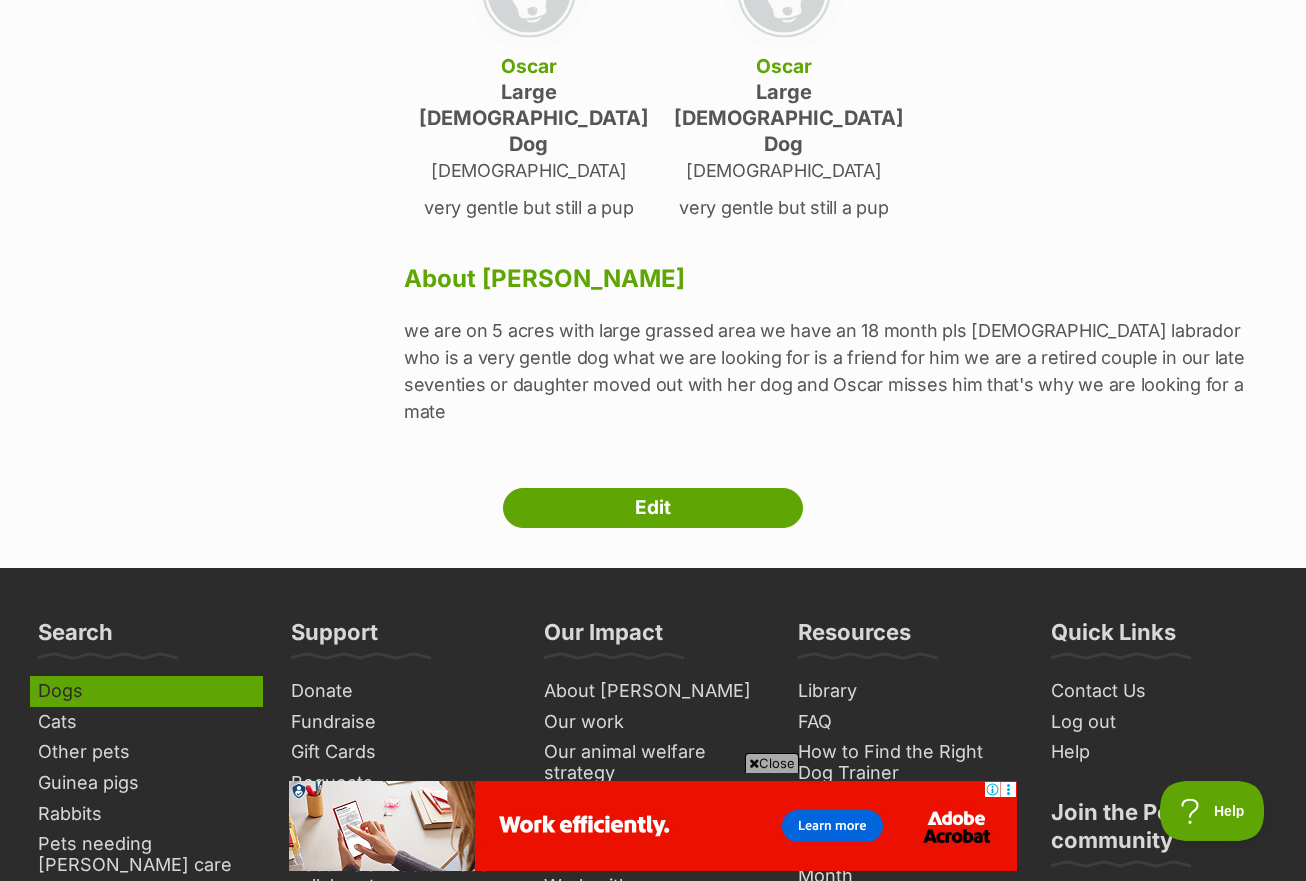 click on "Dogs" at bounding box center [146, 691] 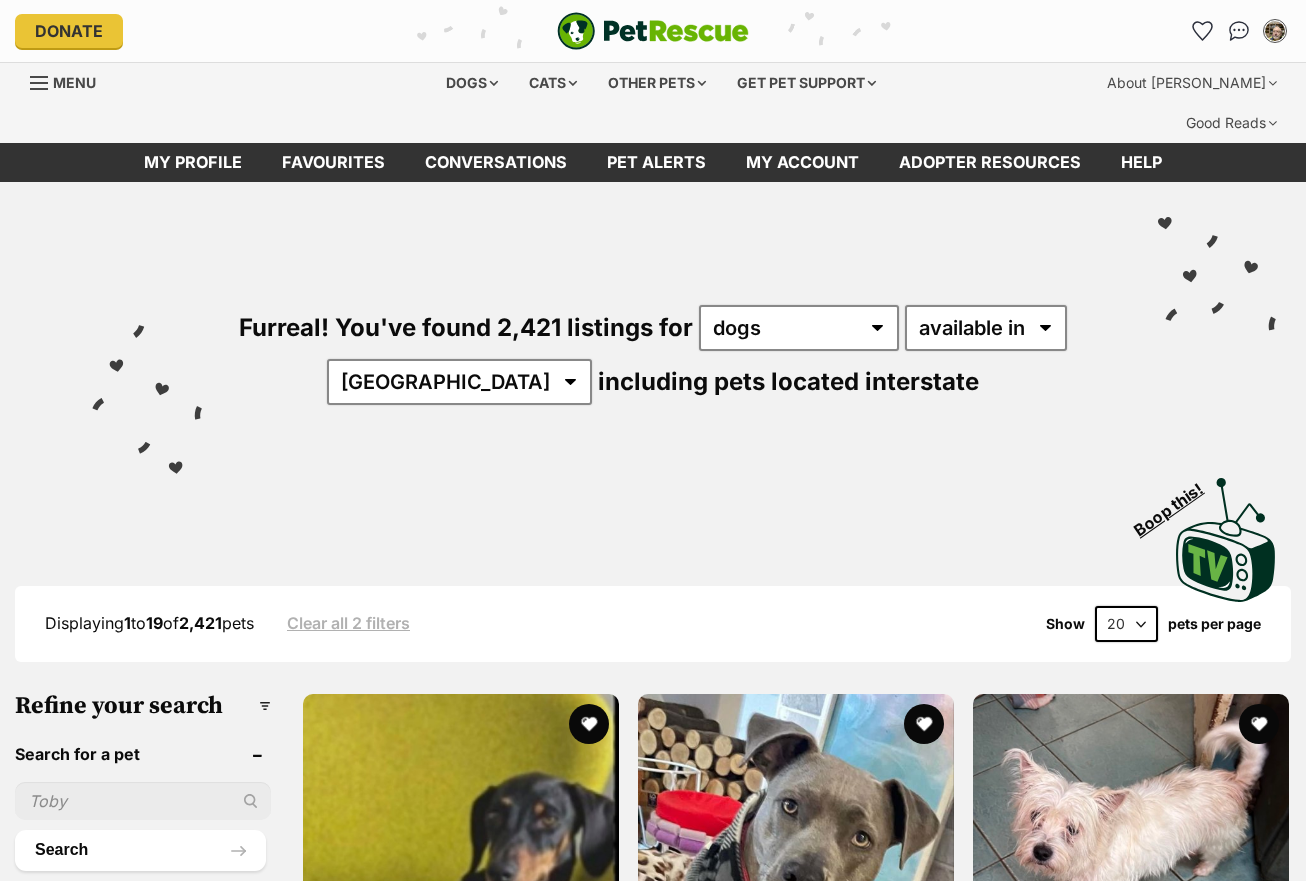 scroll, scrollTop: 0, scrollLeft: 0, axis: both 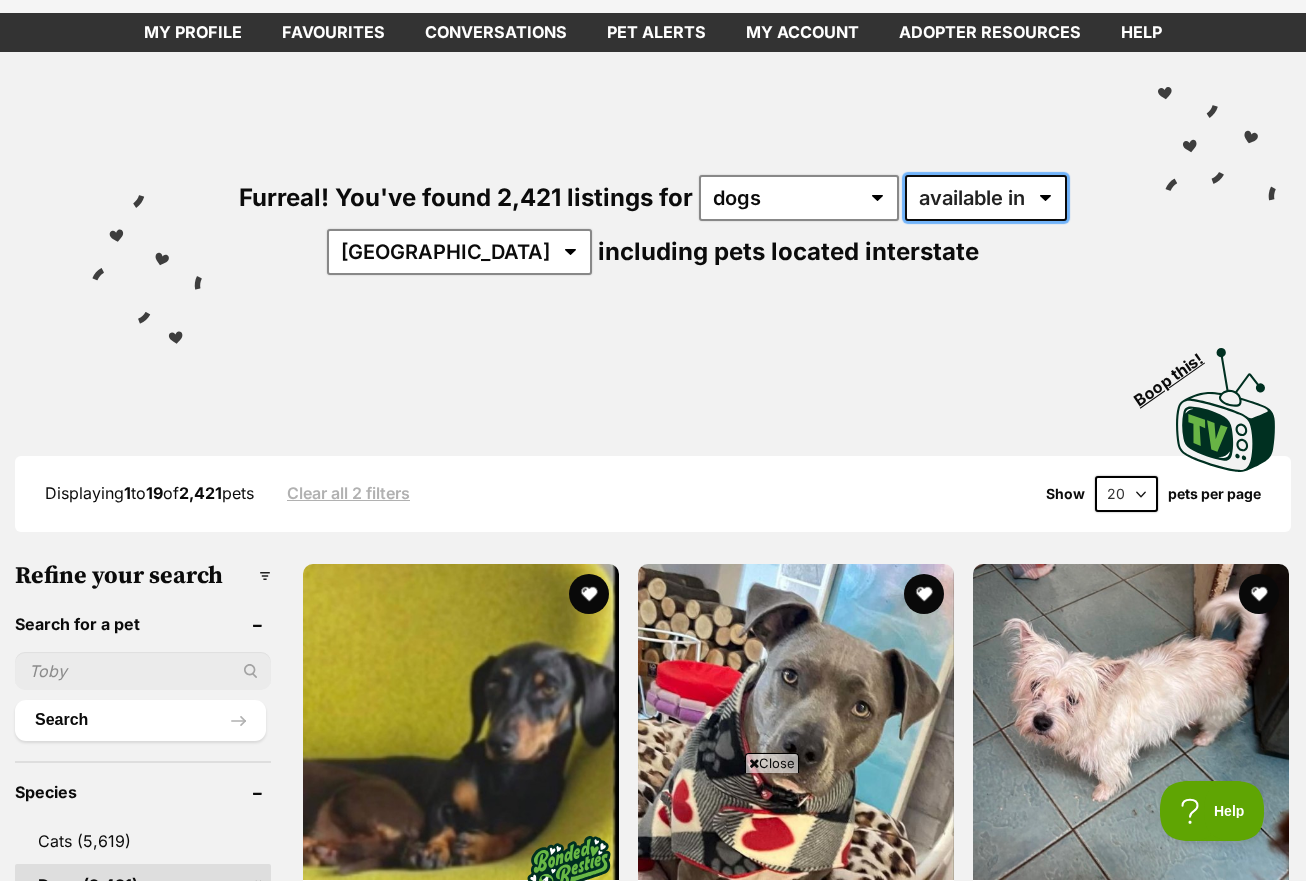 select on "disabled" 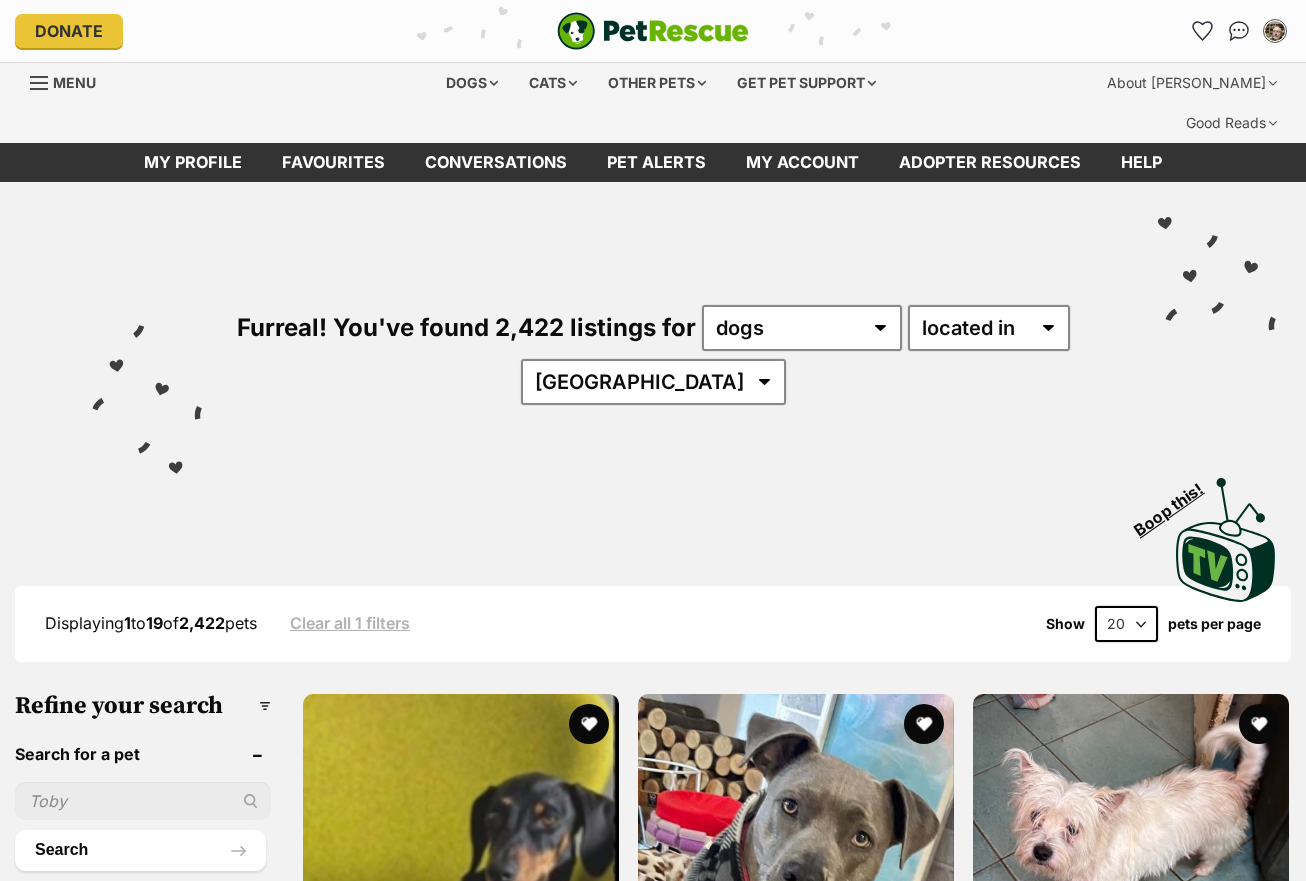 scroll, scrollTop: 0, scrollLeft: 0, axis: both 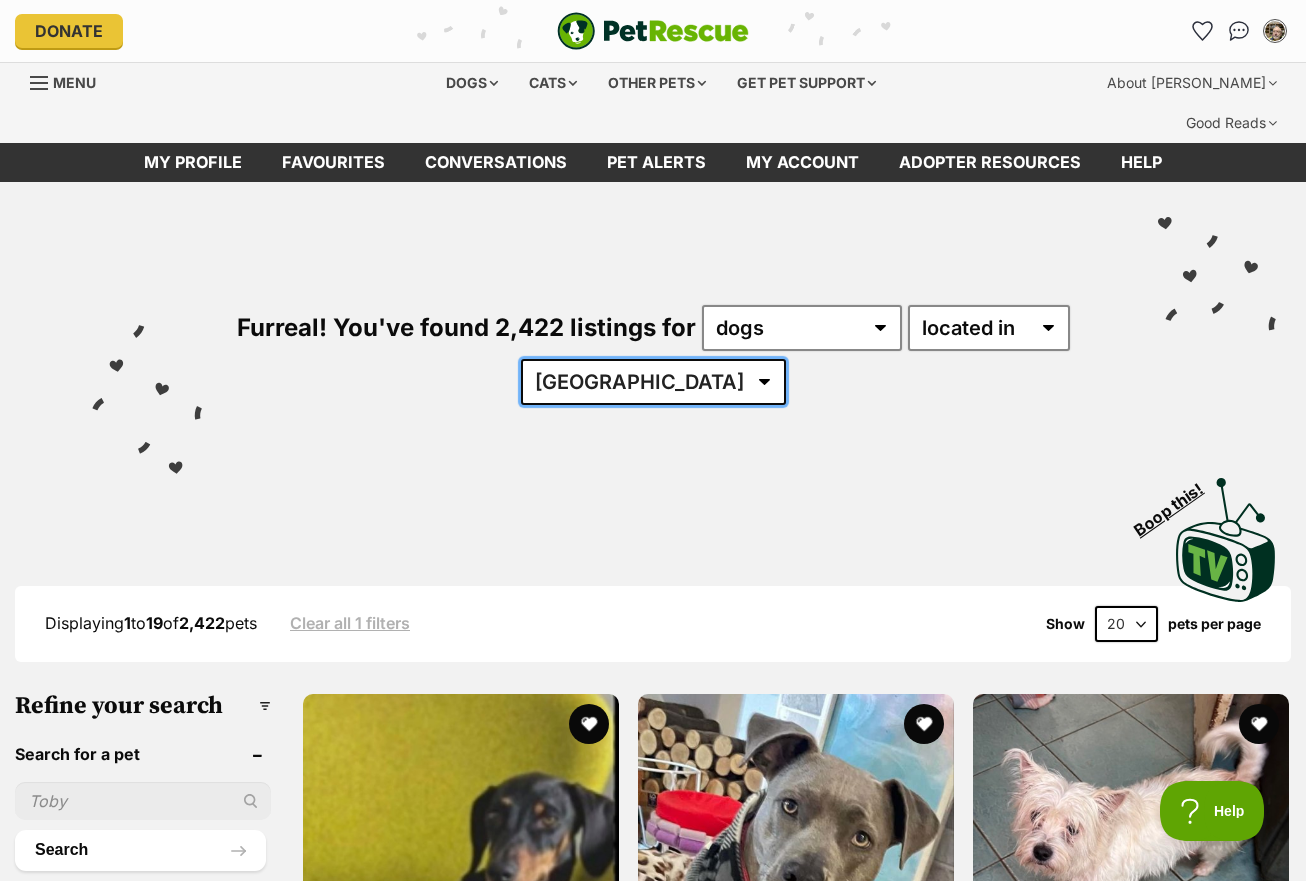 select on "WA" 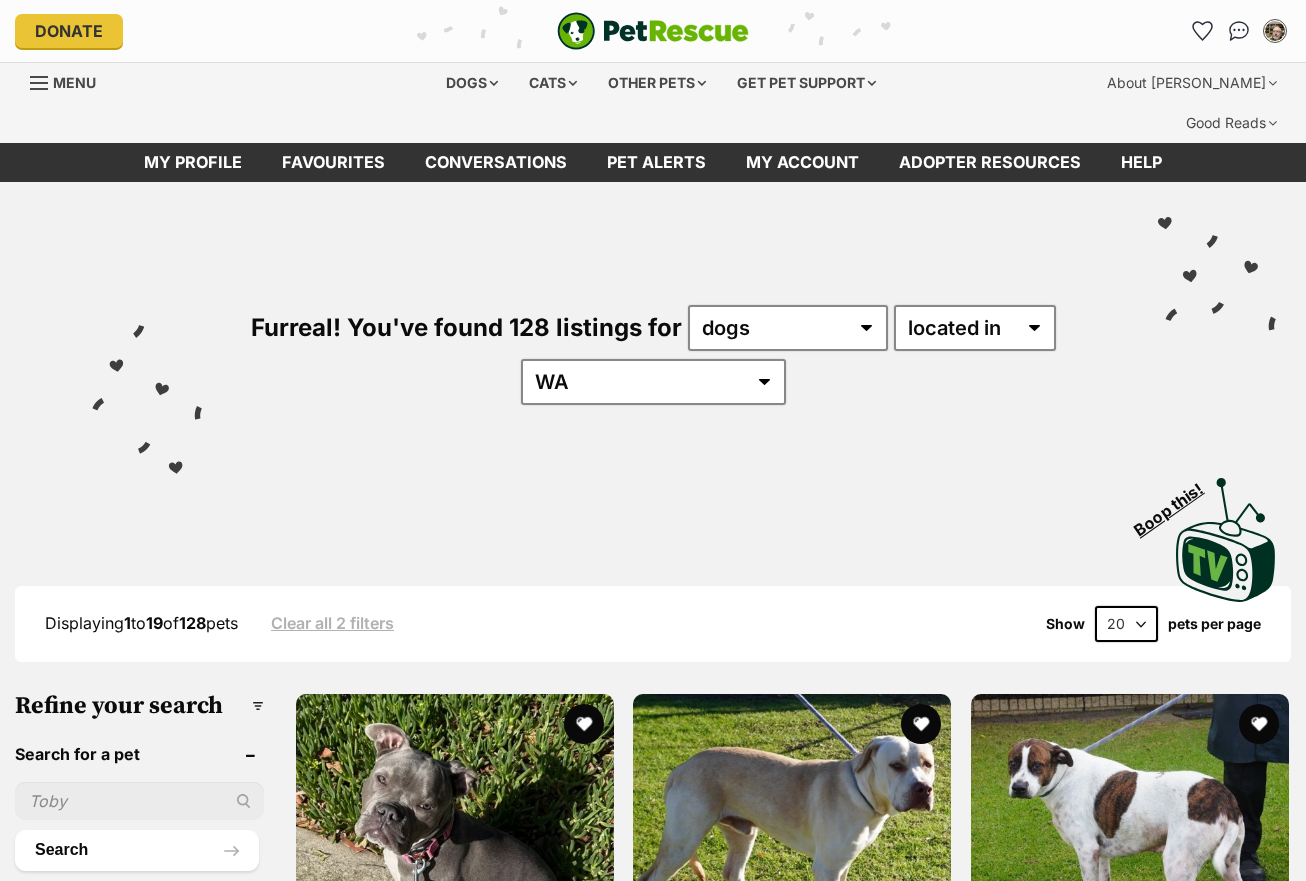 scroll, scrollTop: 0, scrollLeft: 0, axis: both 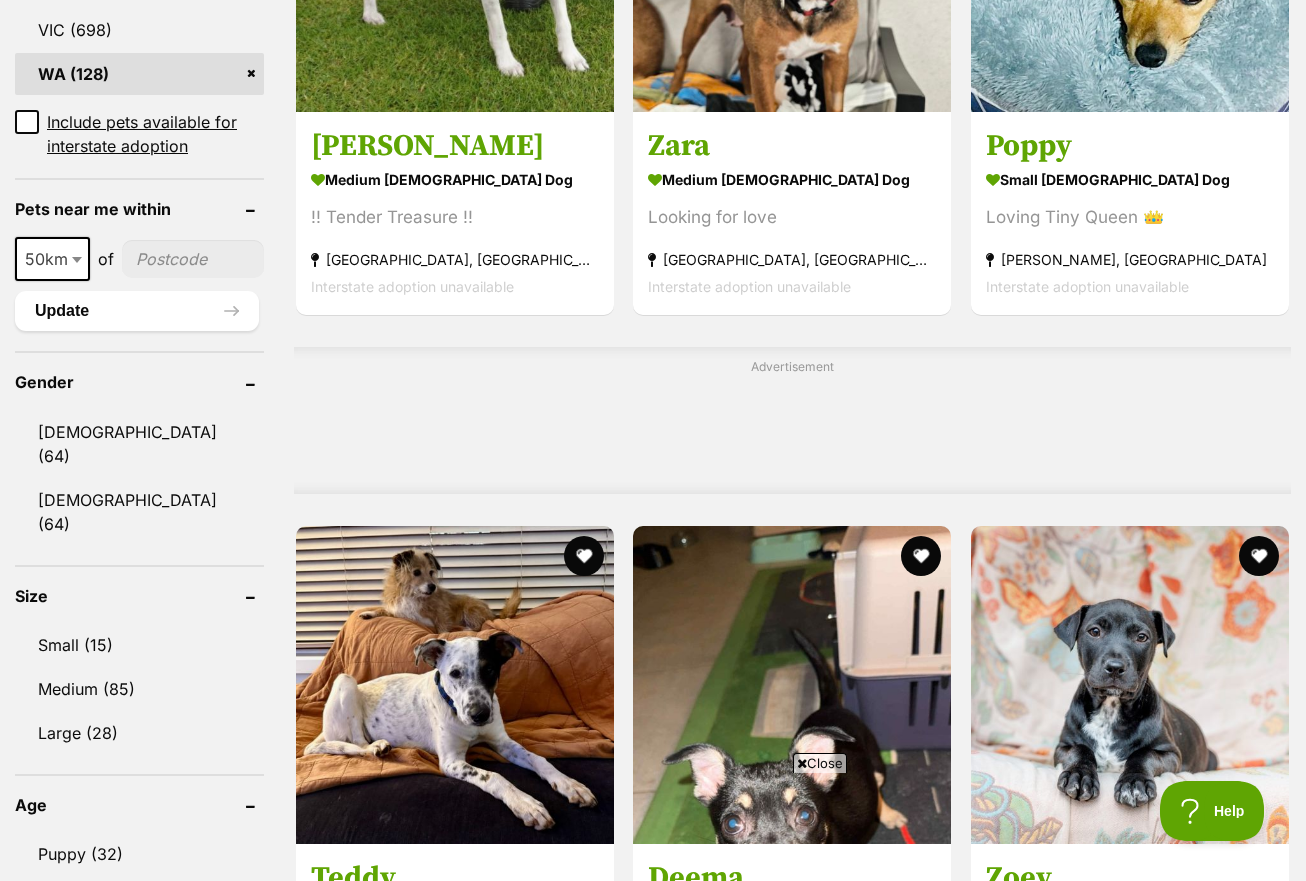 click at bounding box center [1130, 1220] 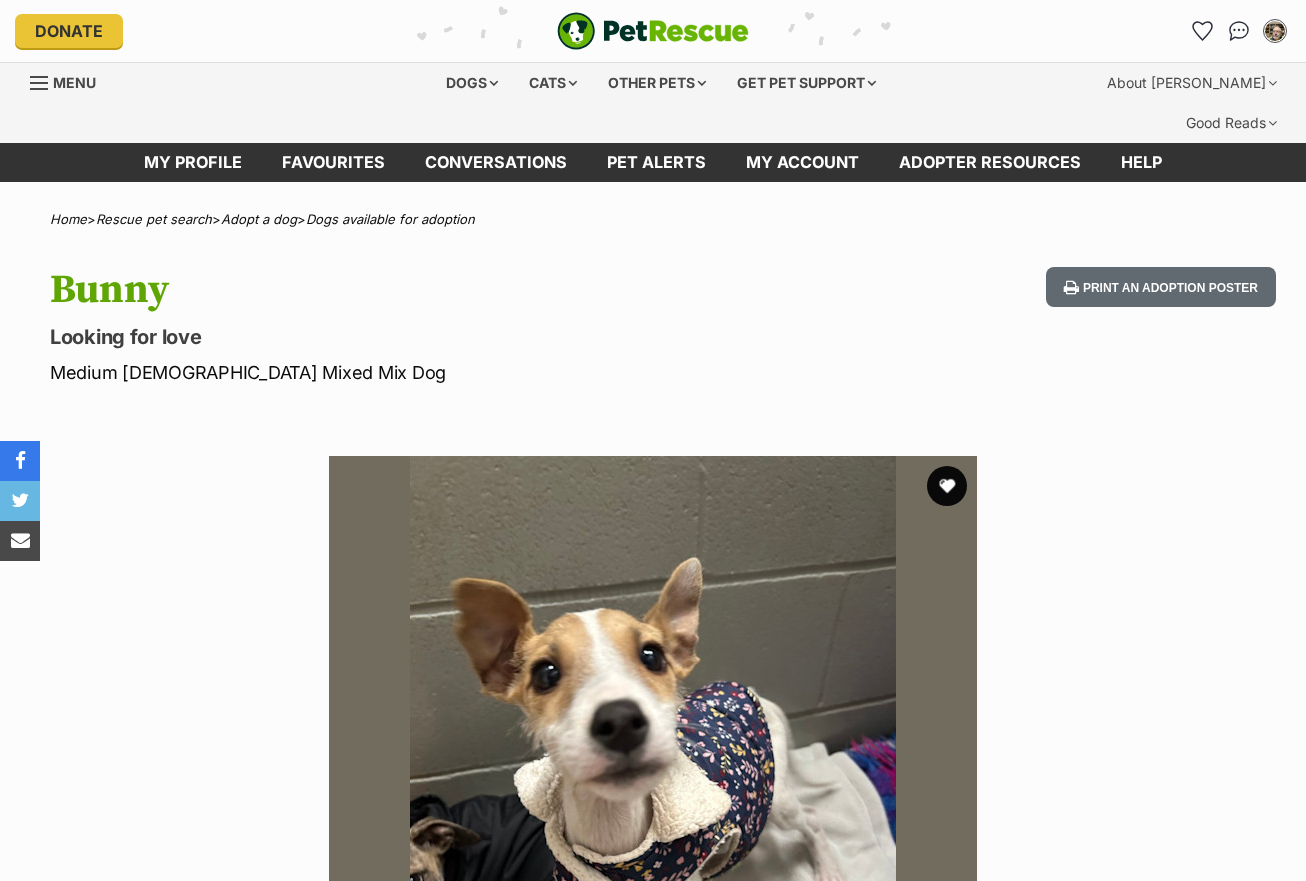 scroll, scrollTop: 0, scrollLeft: 0, axis: both 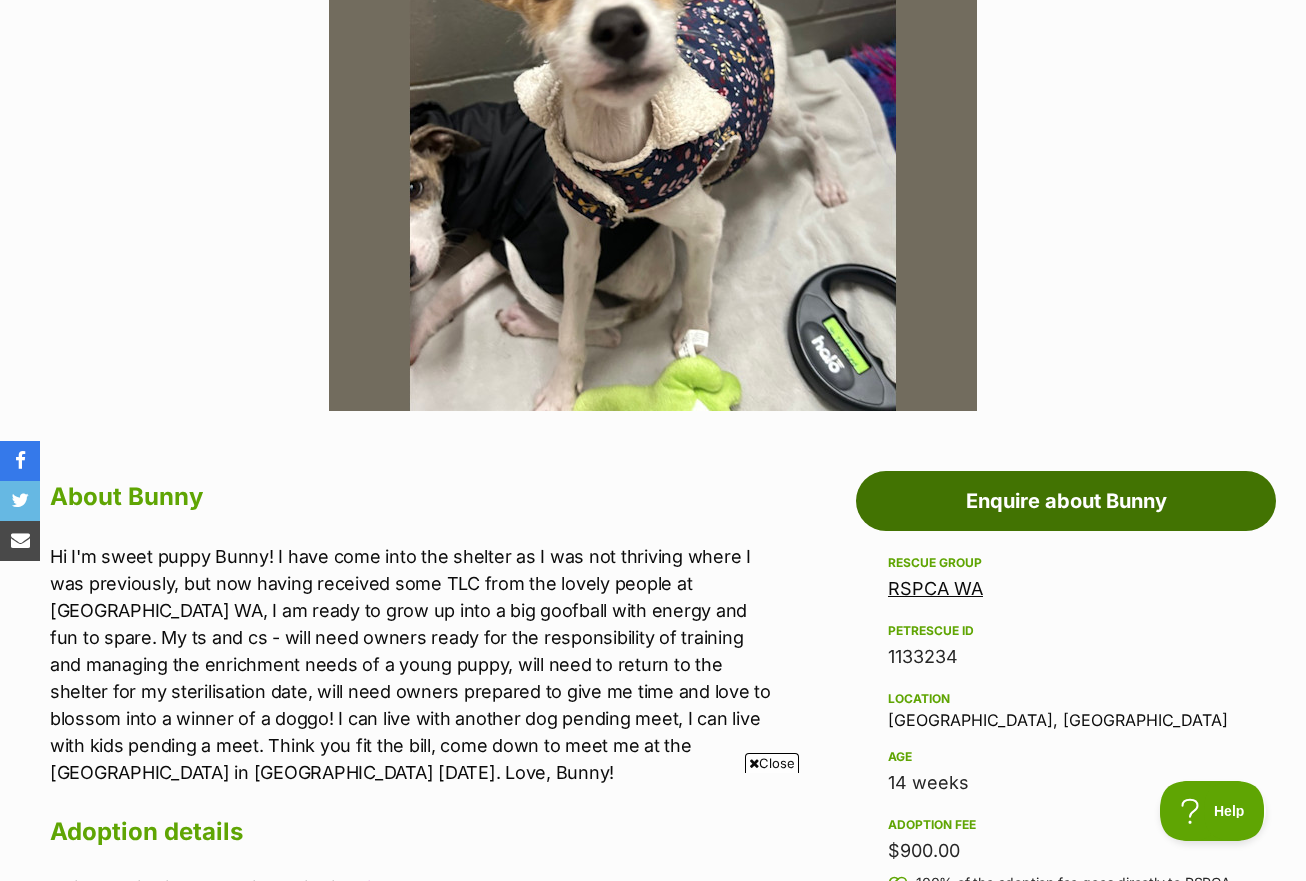 click on "Enquire about Bunny" at bounding box center (1066, 501) 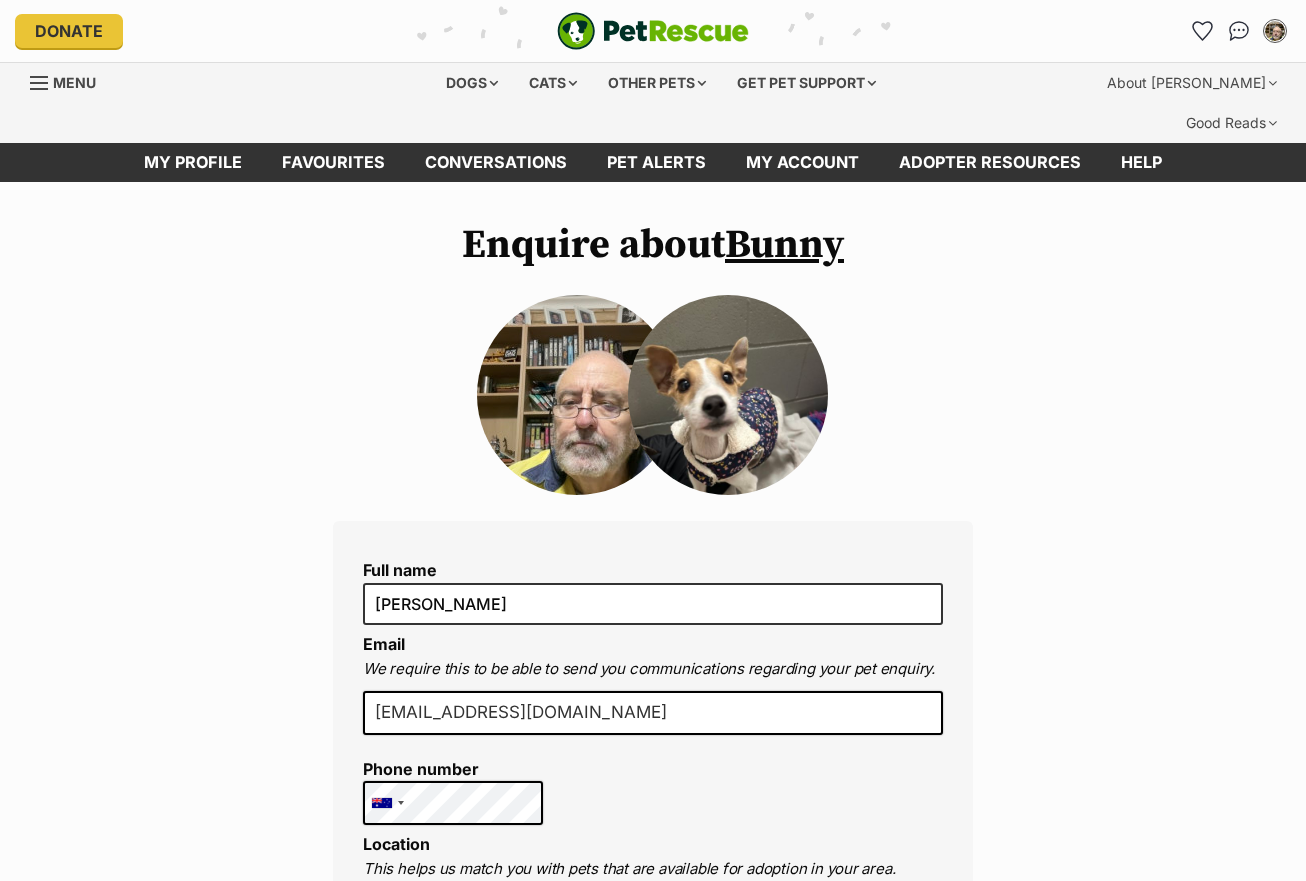 scroll, scrollTop: 0, scrollLeft: 0, axis: both 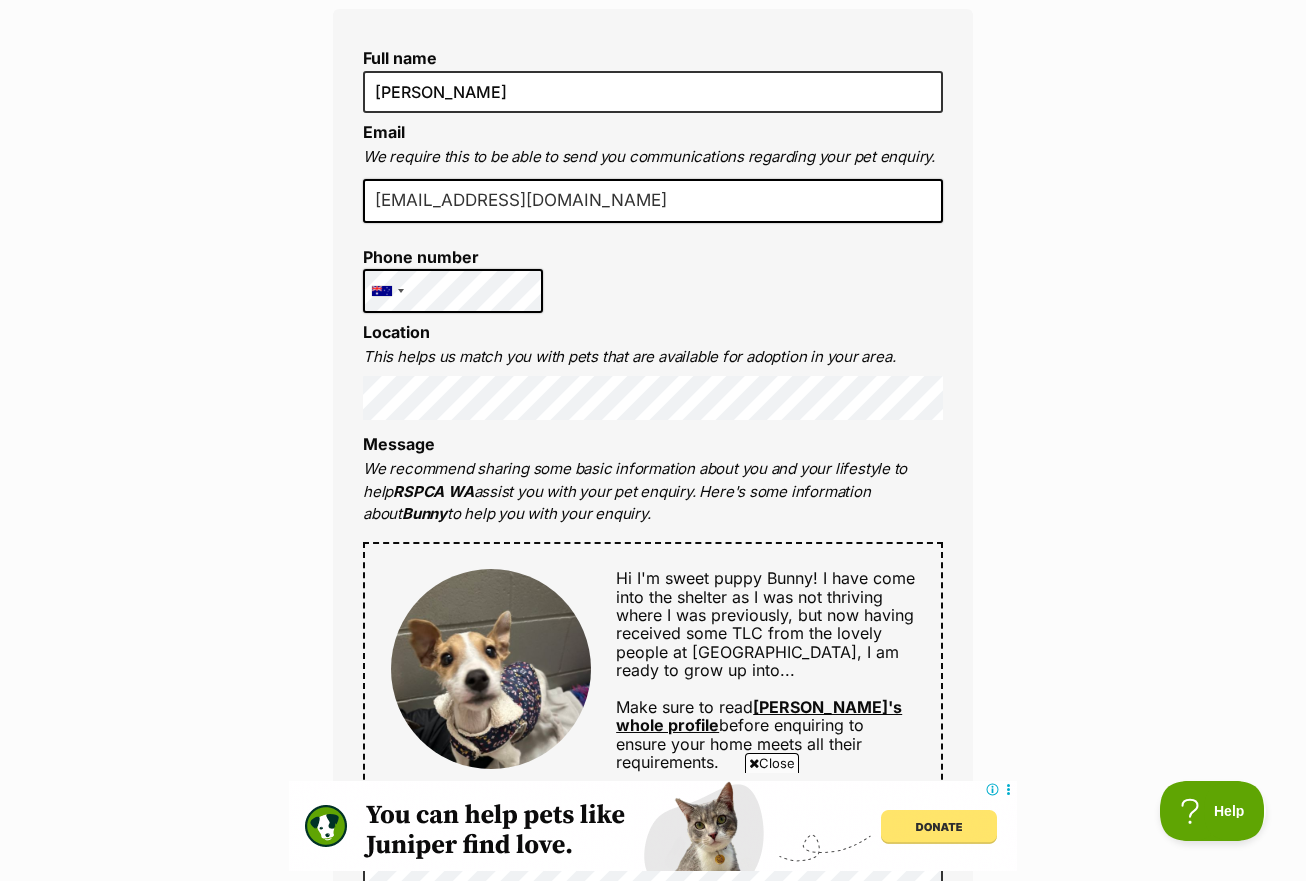 click on "[PERSON_NAME]'s whole profile" at bounding box center [759, 716] 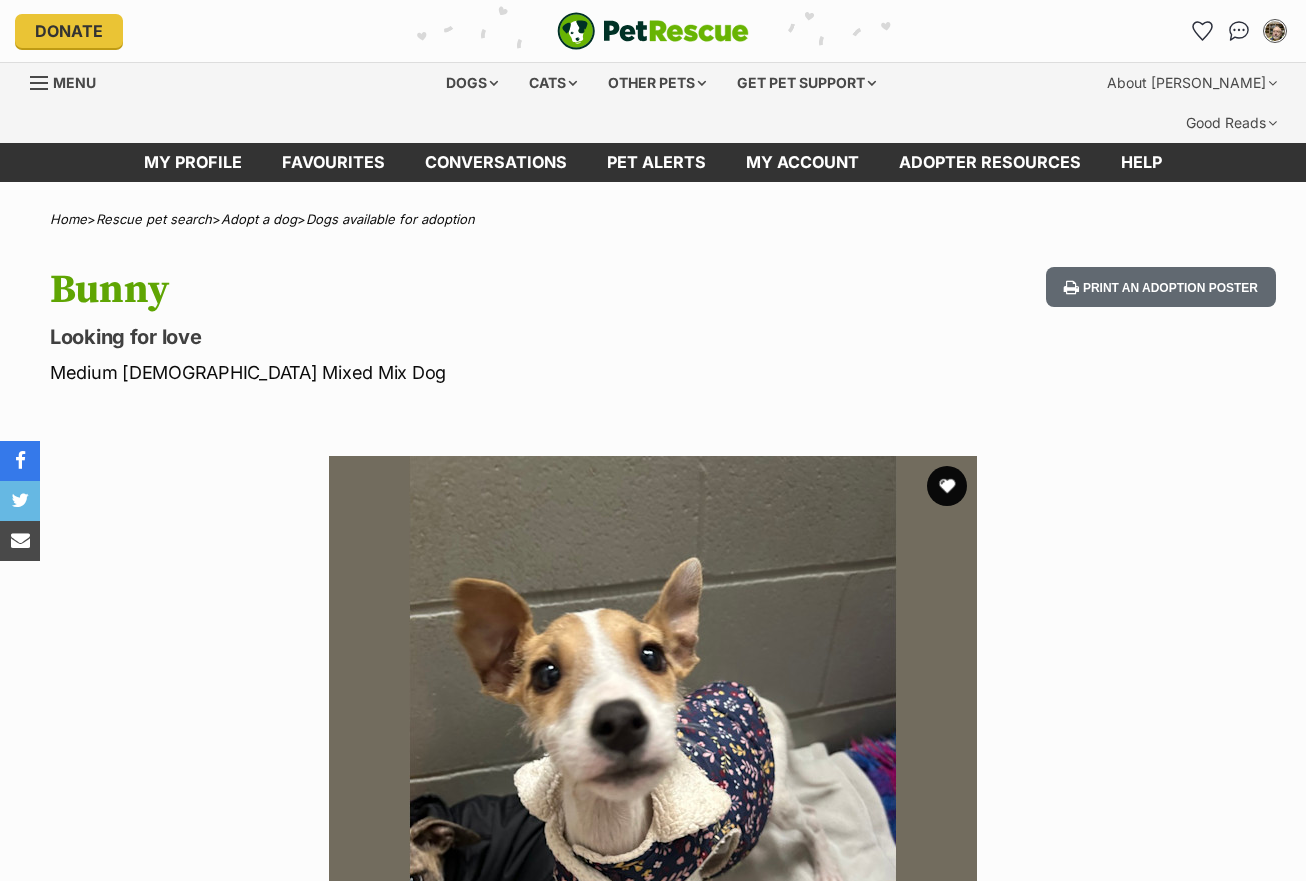 scroll, scrollTop: 0, scrollLeft: 0, axis: both 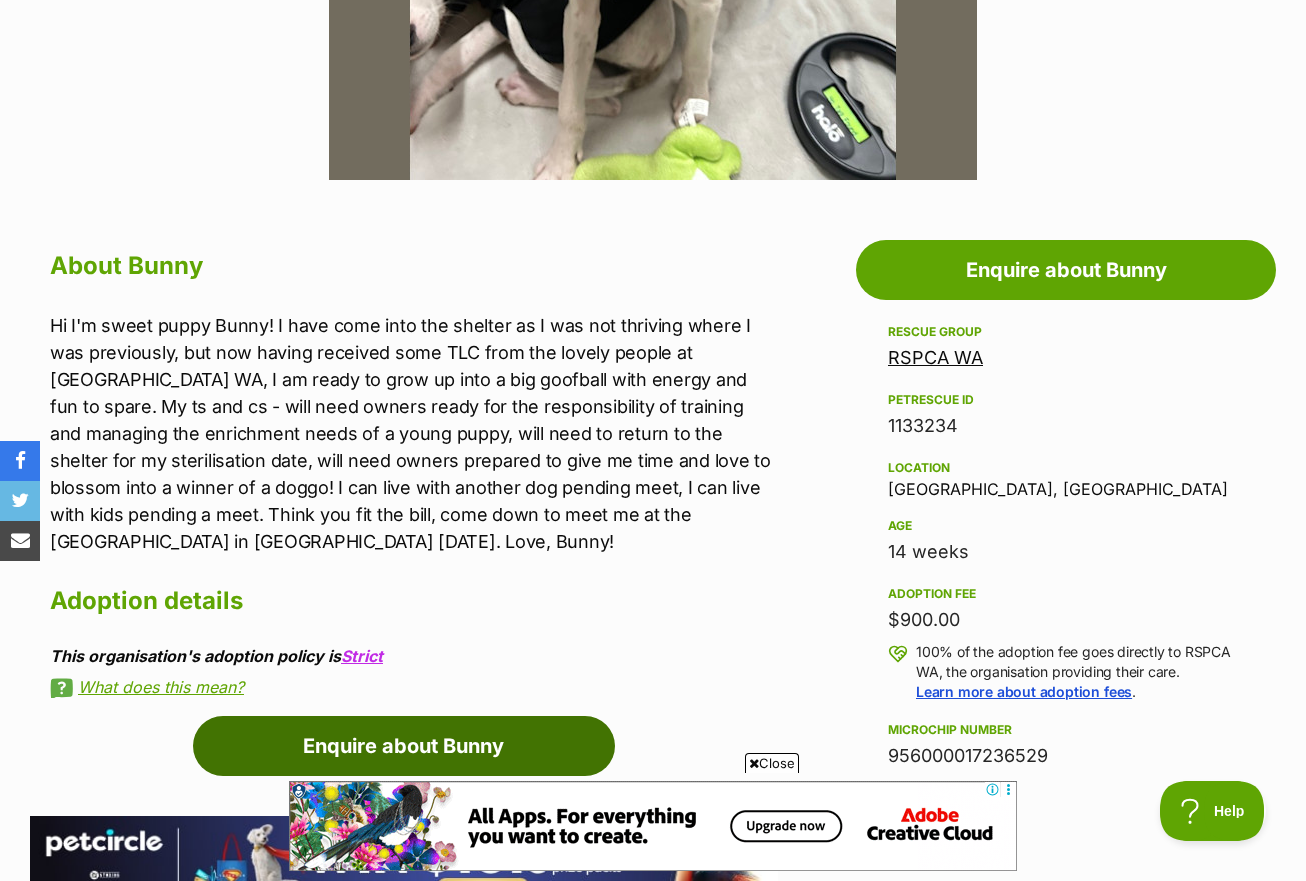 click on "Enquire about Bunny" at bounding box center (404, 746) 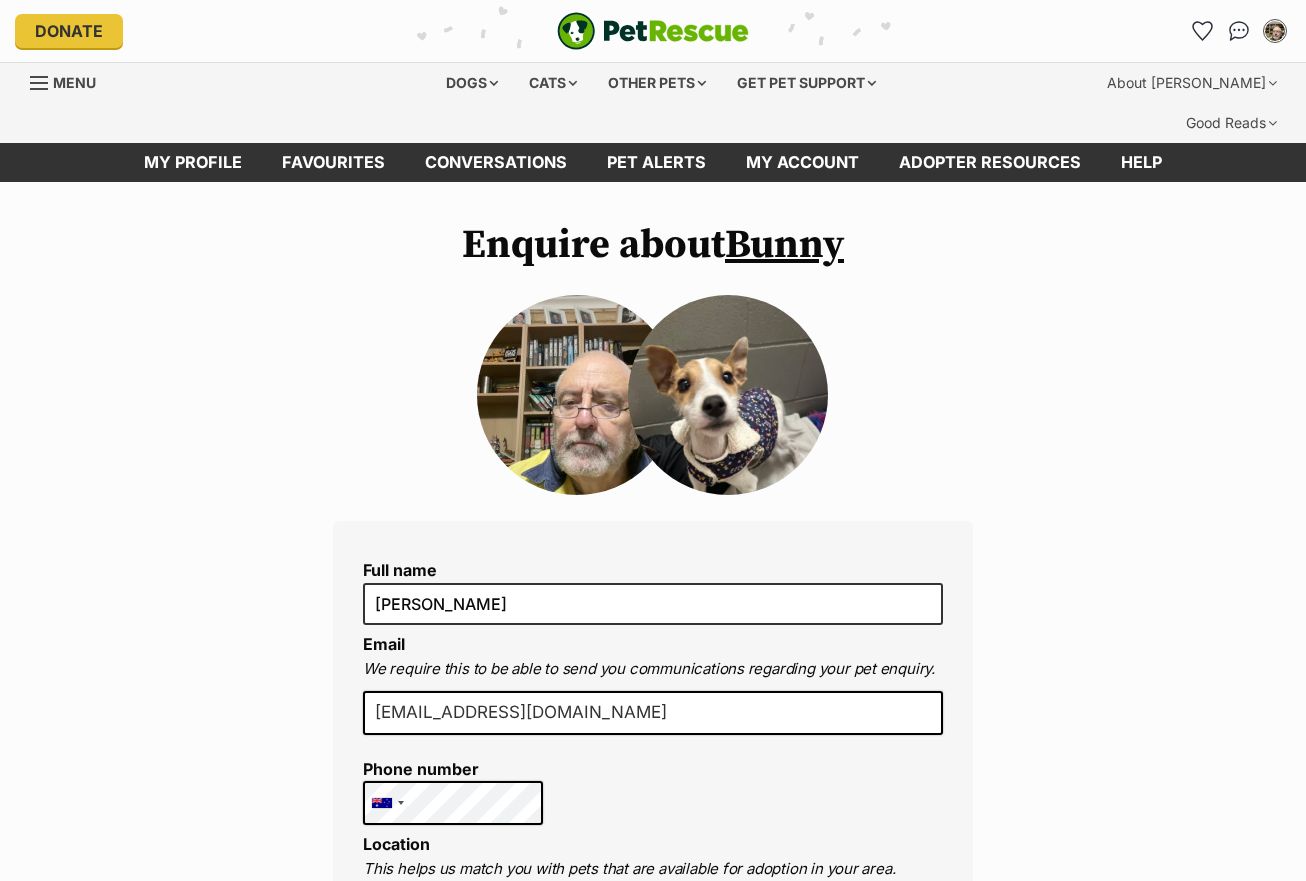 scroll, scrollTop: 0, scrollLeft: 0, axis: both 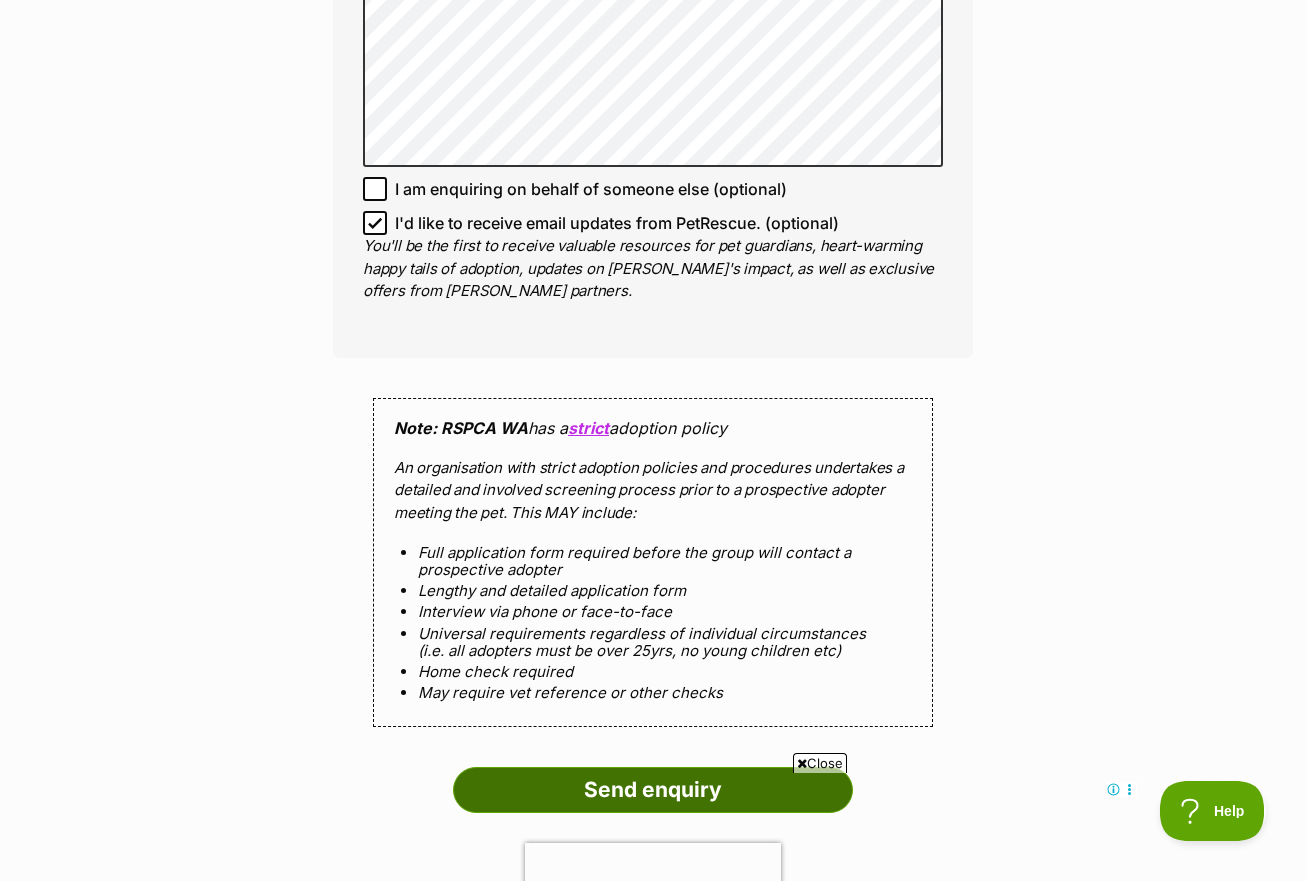 click on "Send enquiry" at bounding box center [653, 790] 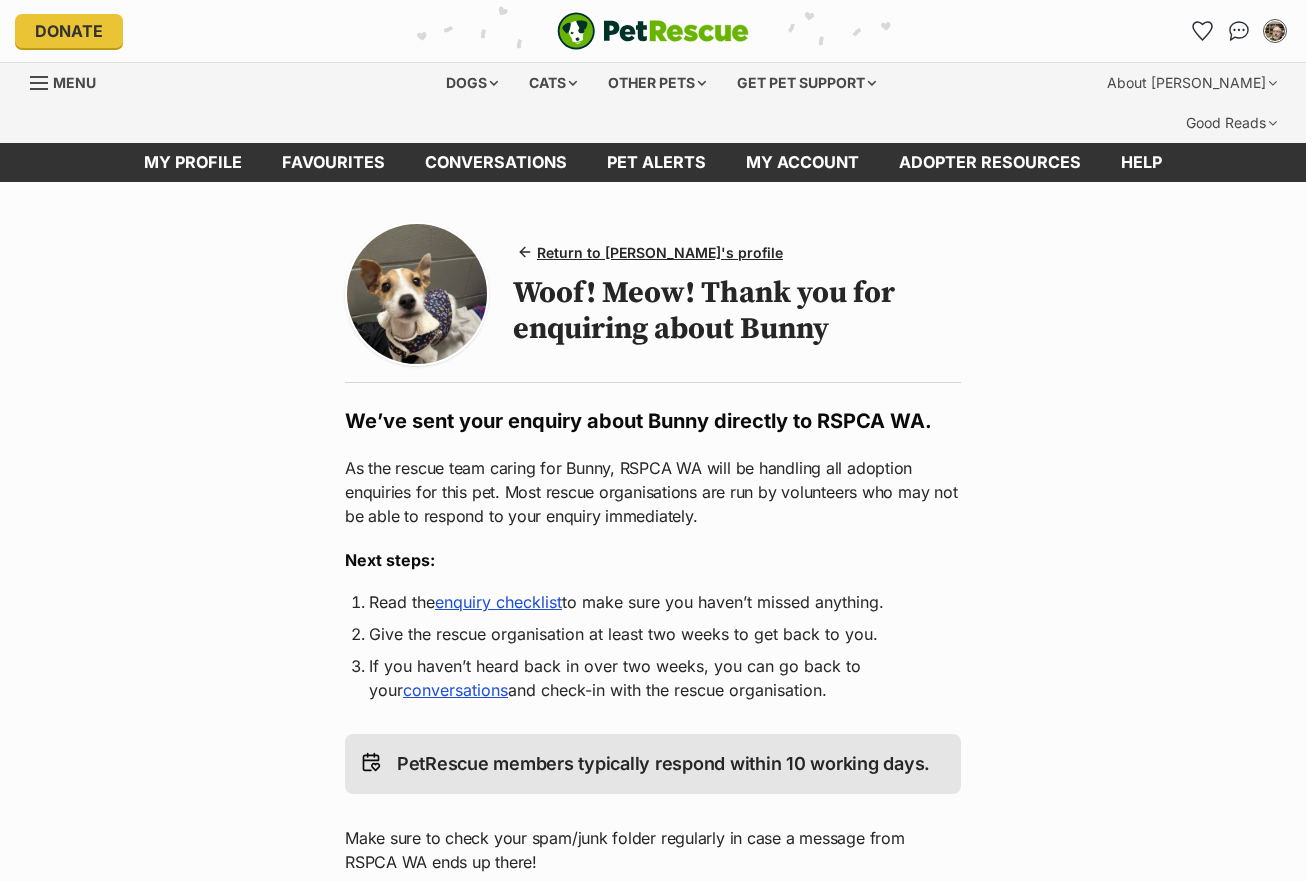 scroll, scrollTop: 0, scrollLeft: 0, axis: both 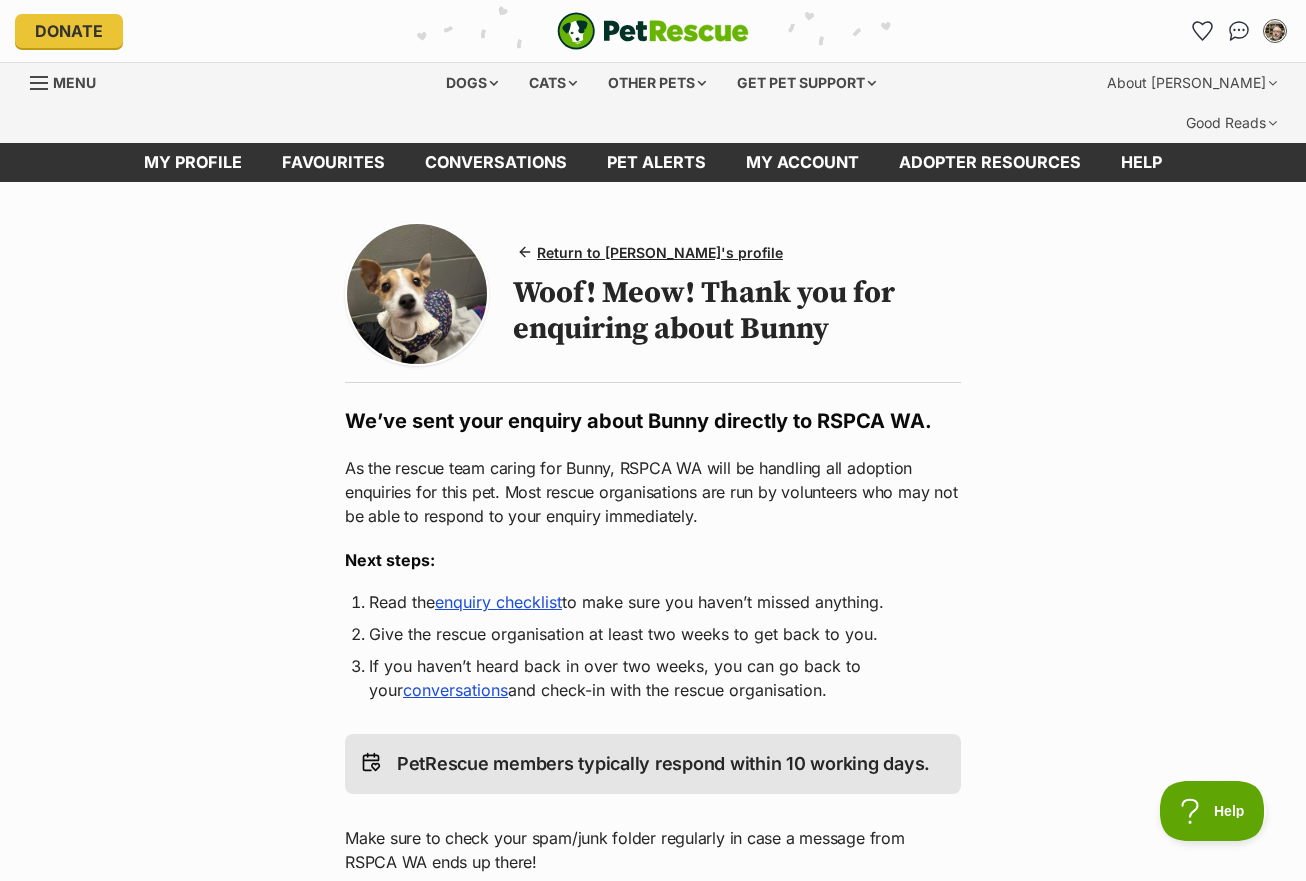 click on "enquiry checklist" at bounding box center (498, 602) 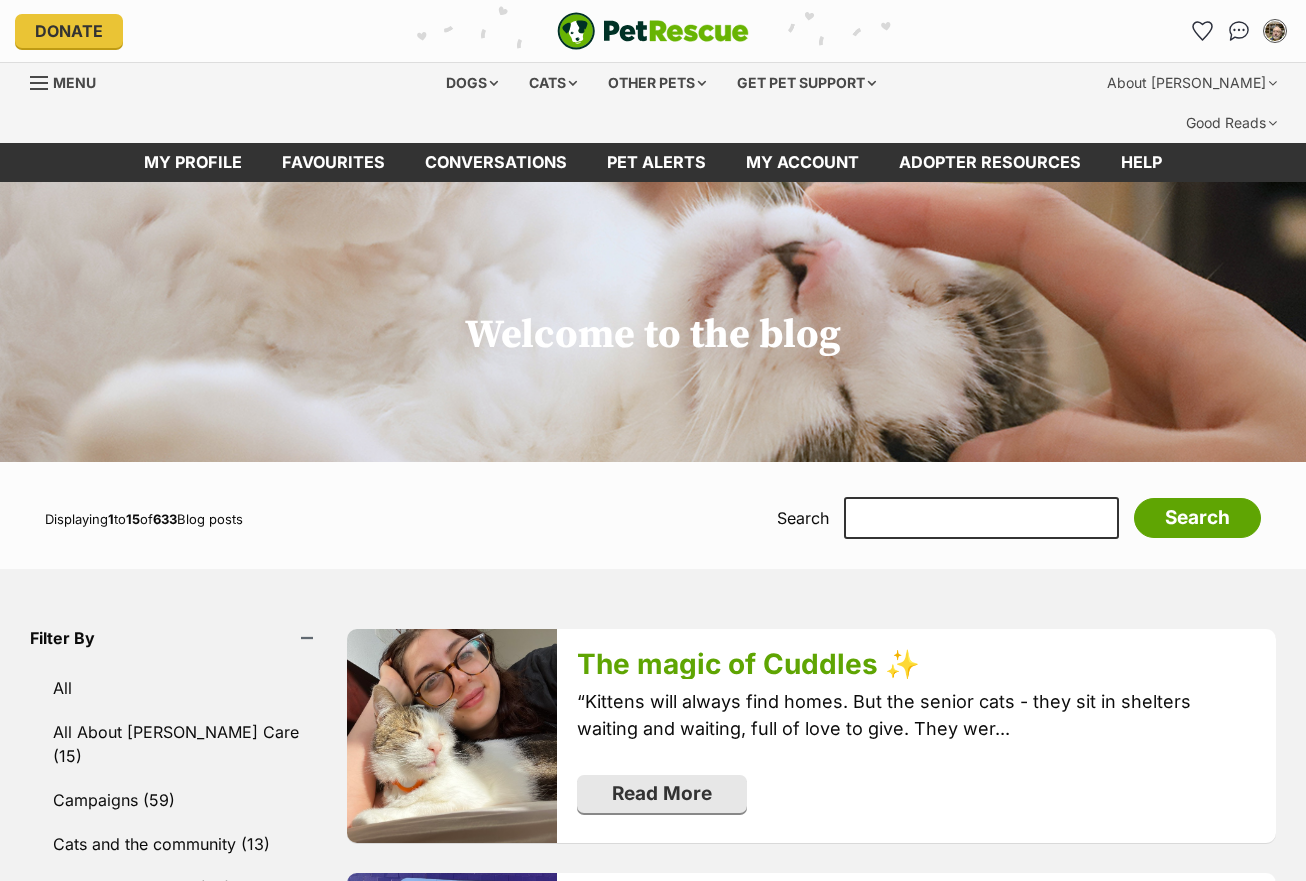 scroll, scrollTop: 0, scrollLeft: 0, axis: both 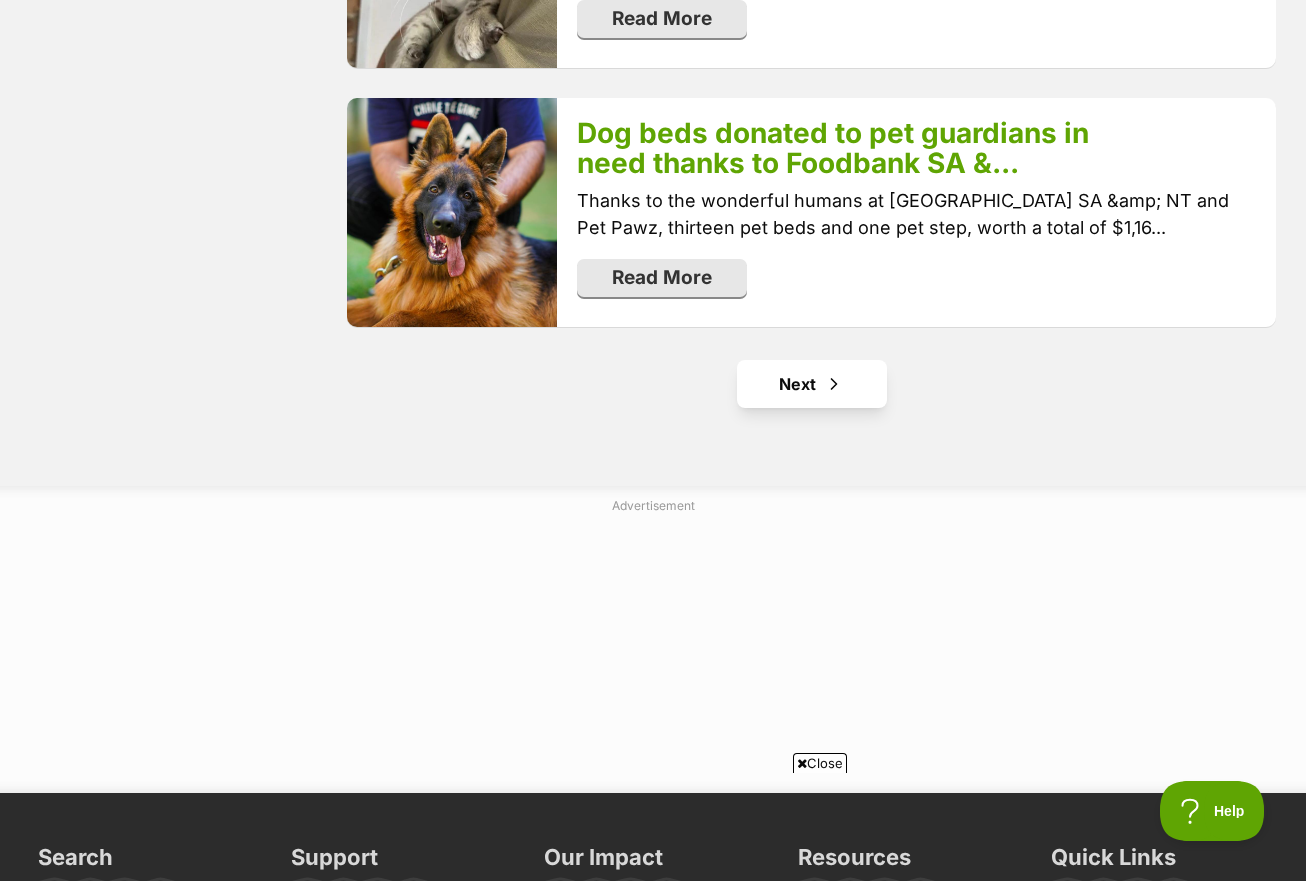 click on "Next" at bounding box center (812, 384) 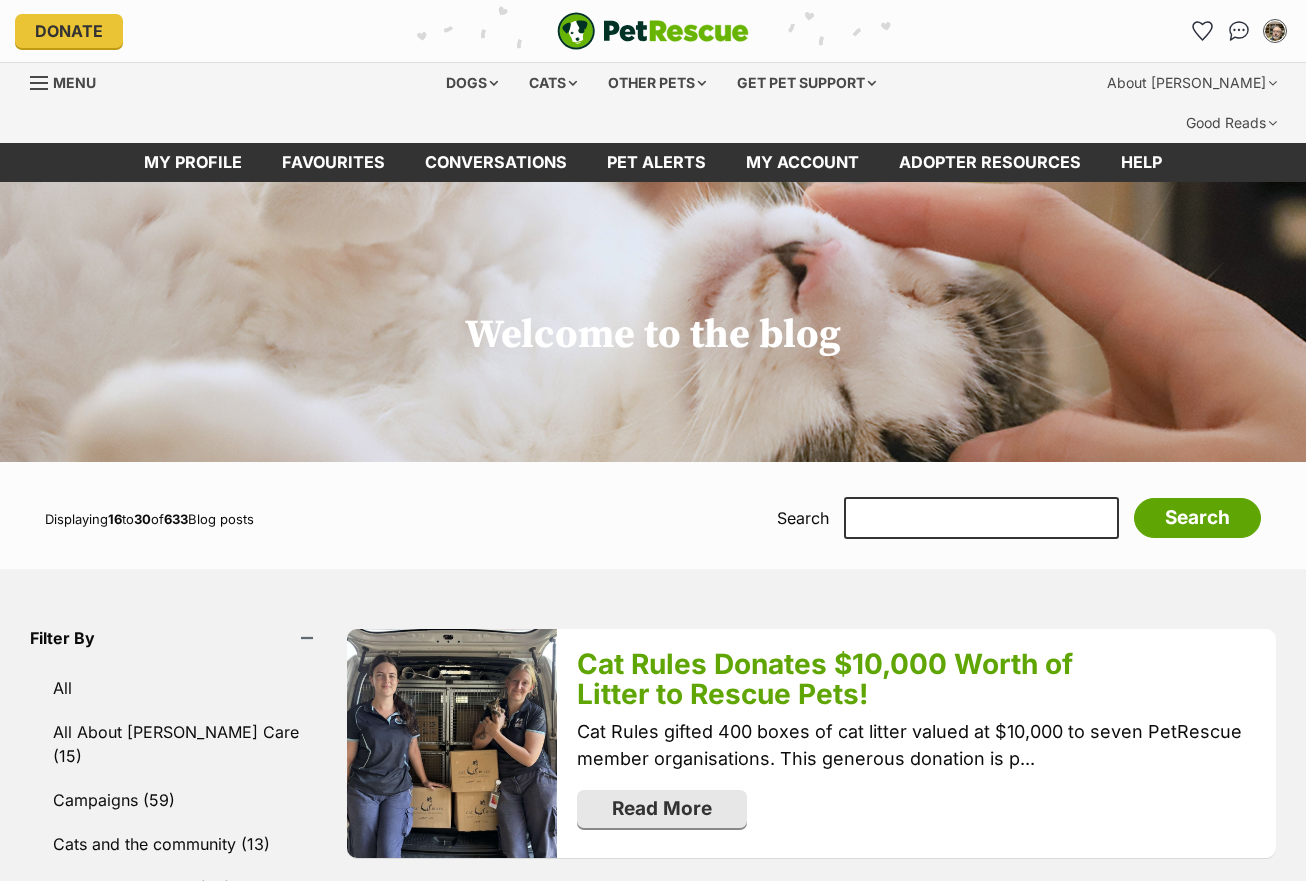 scroll, scrollTop: 0, scrollLeft: 0, axis: both 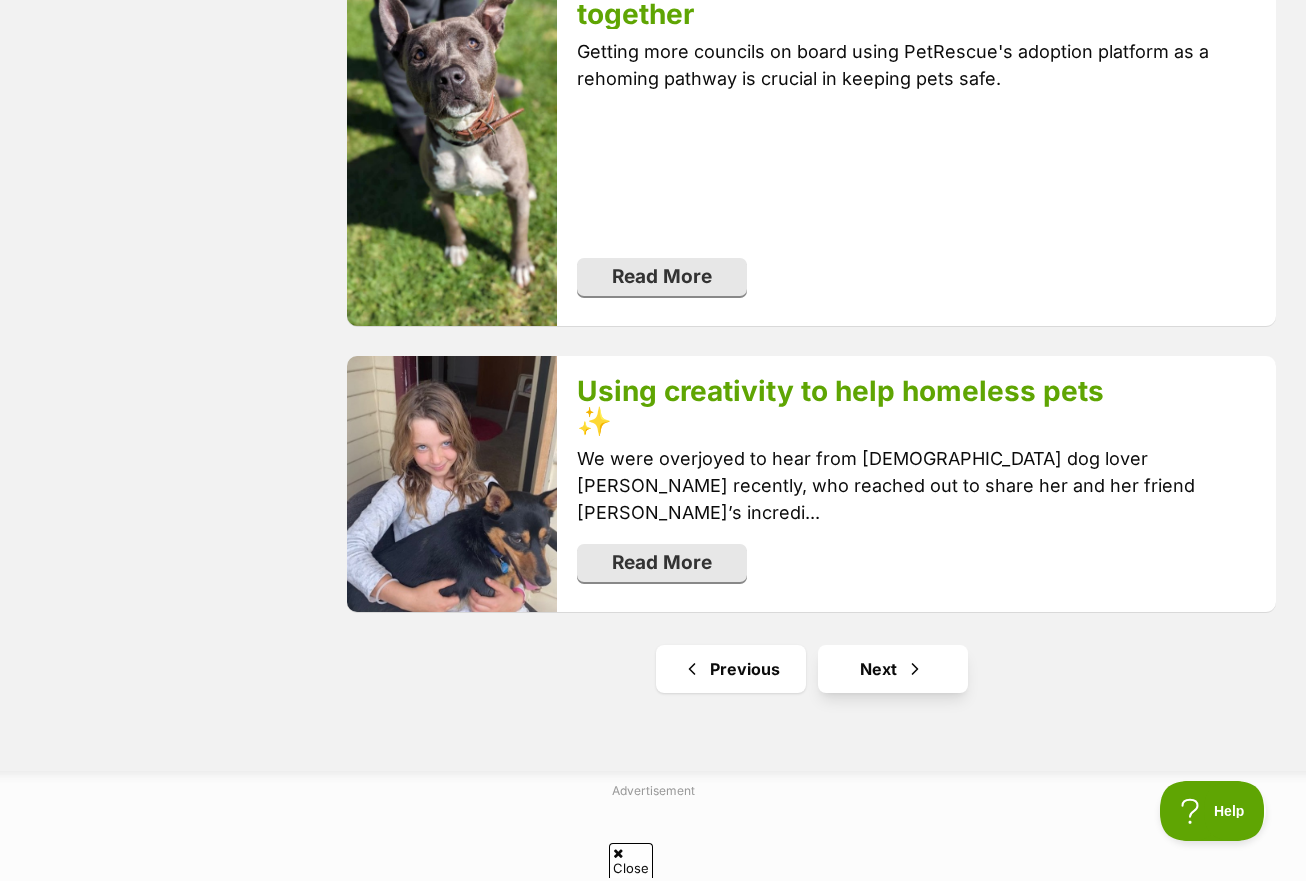 click on "Next" at bounding box center (893, 669) 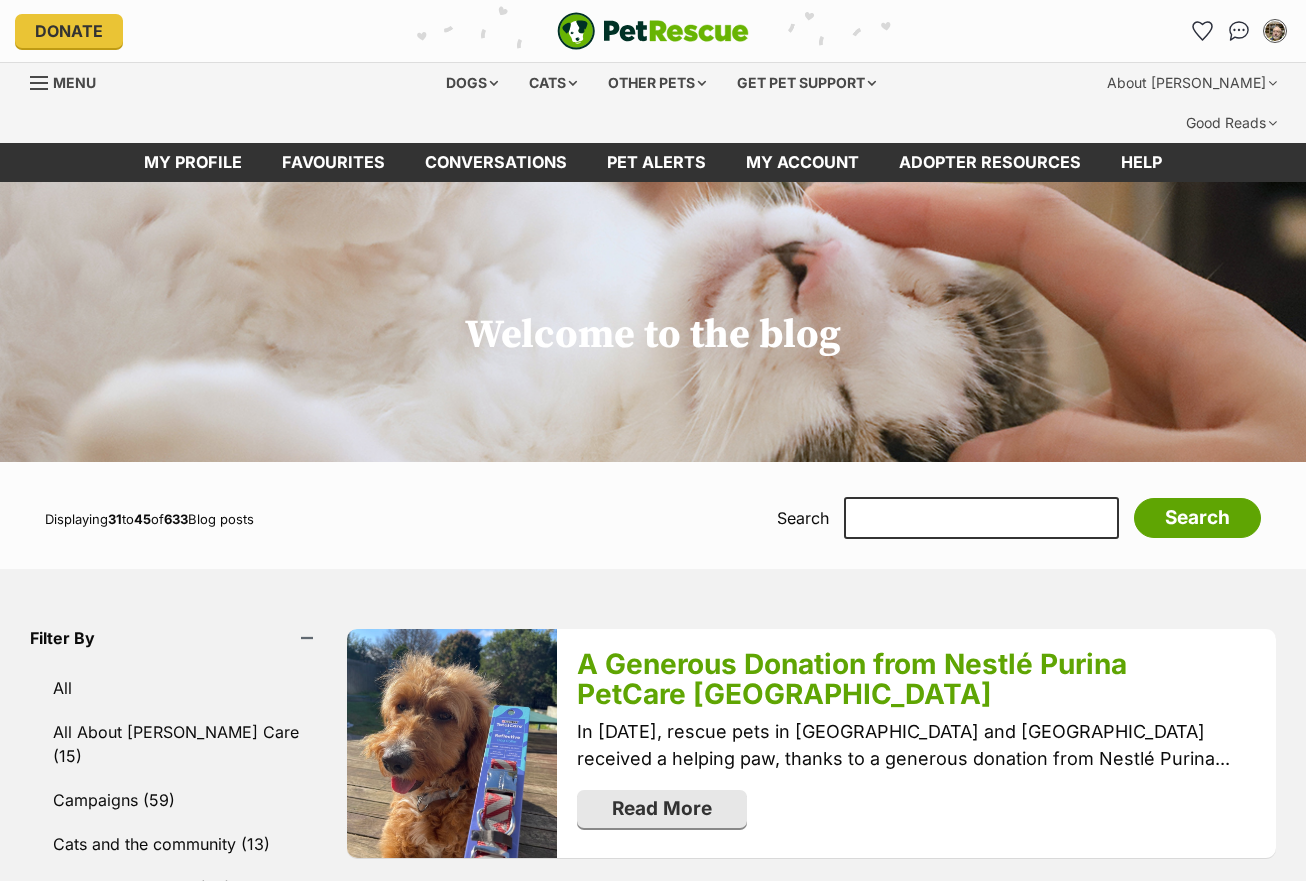 scroll, scrollTop: 0, scrollLeft: 0, axis: both 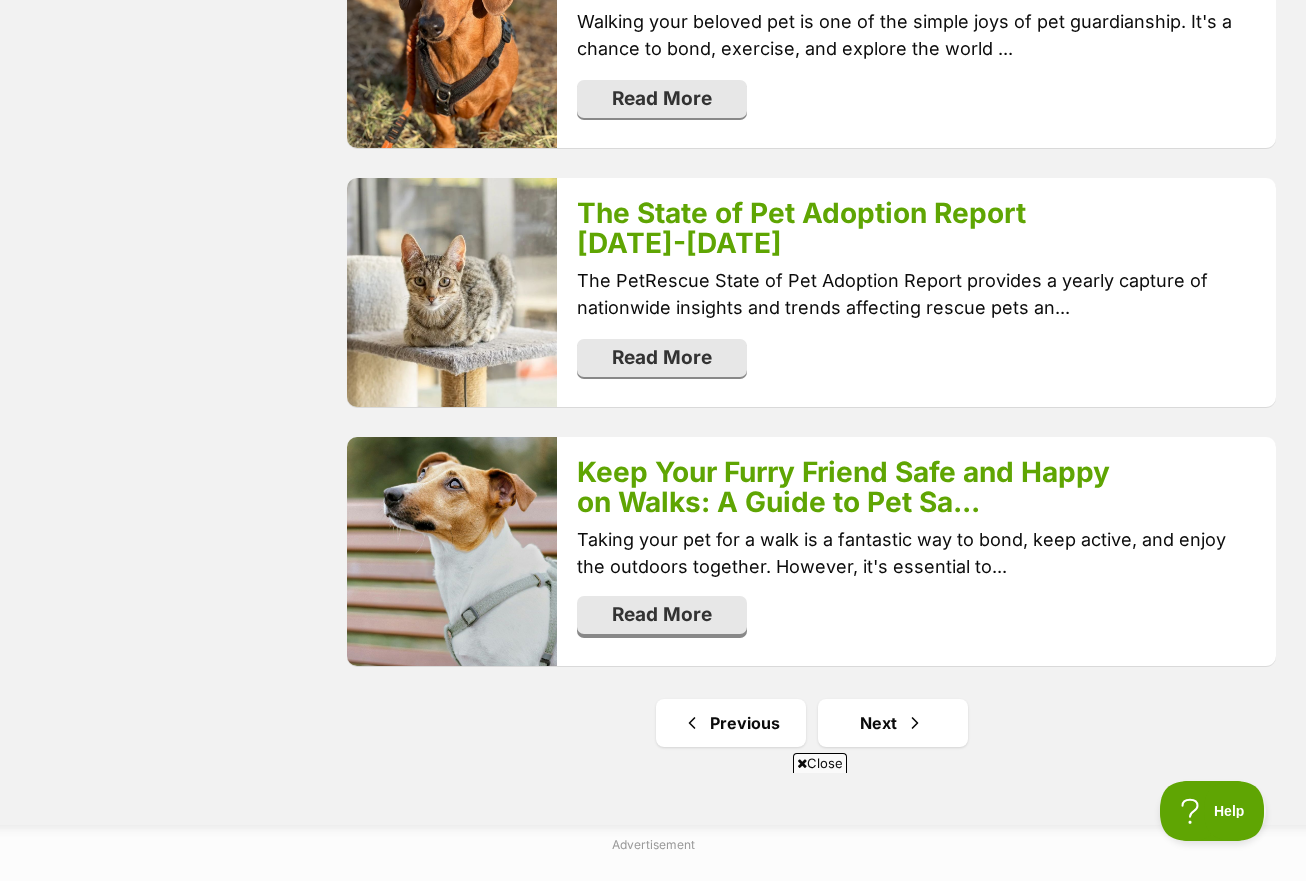 click on "Read More" at bounding box center [662, 615] 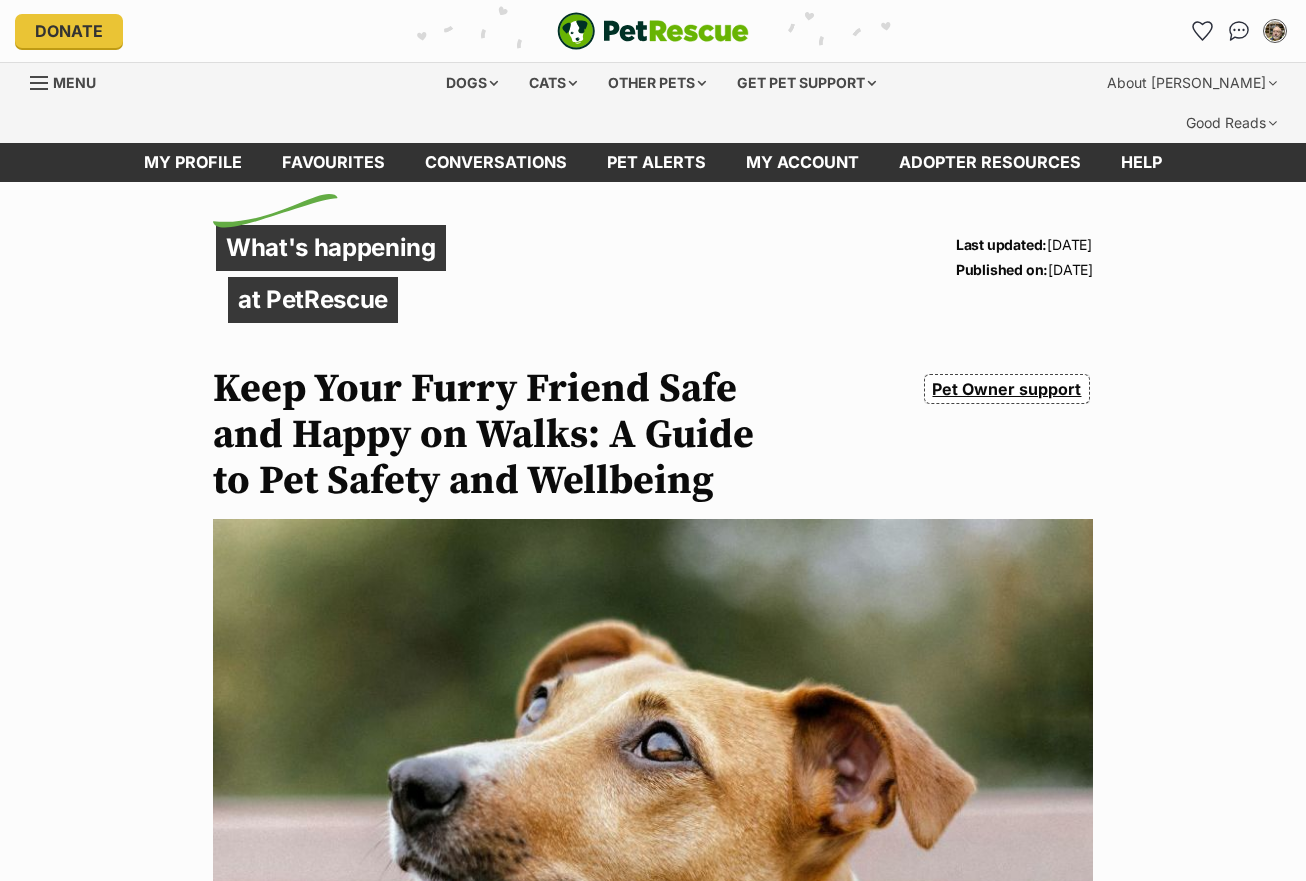 scroll, scrollTop: 0, scrollLeft: 0, axis: both 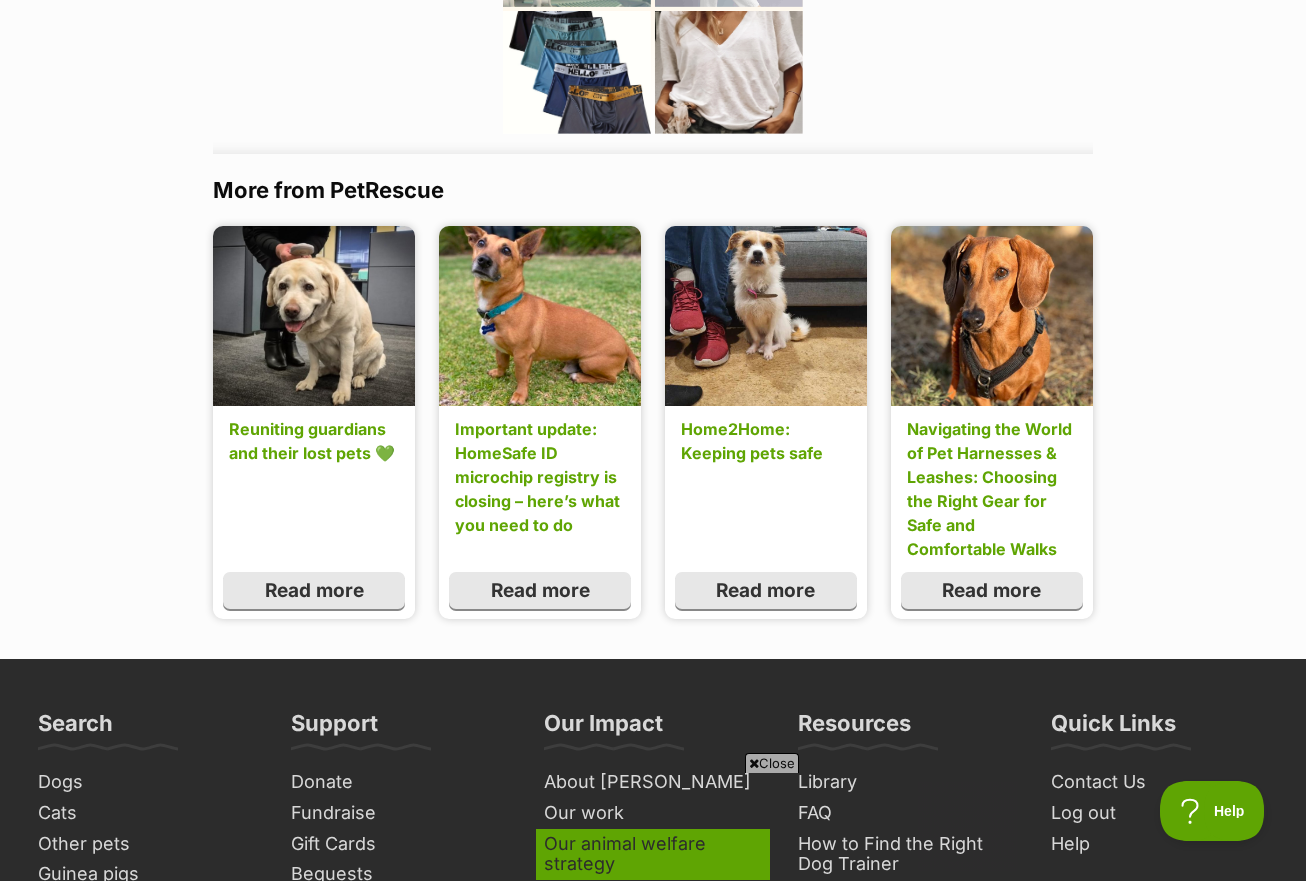 click on "Close" at bounding box center [772, 763] 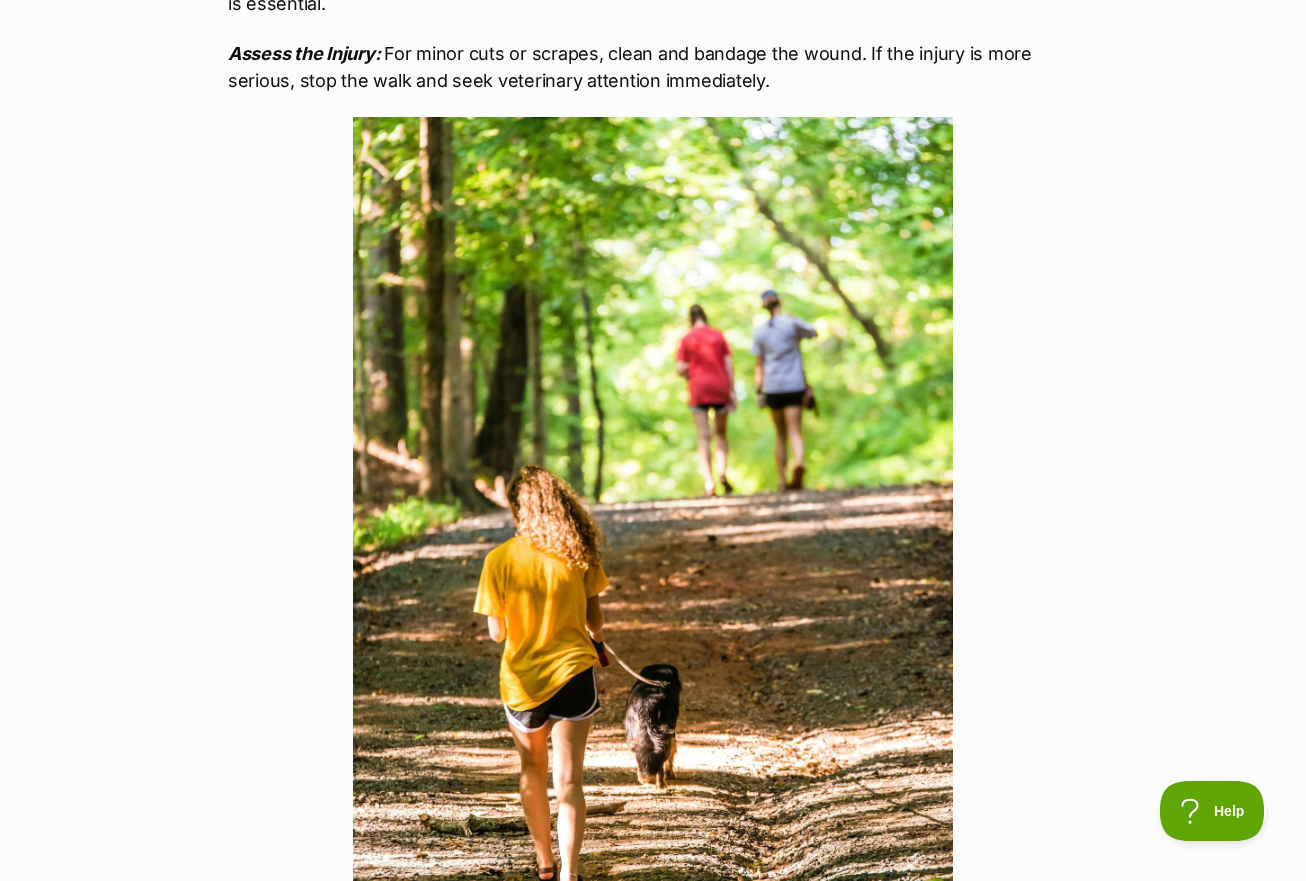 scroll, scrollTop: 4648, scrollLeft: 0, axis: vertical 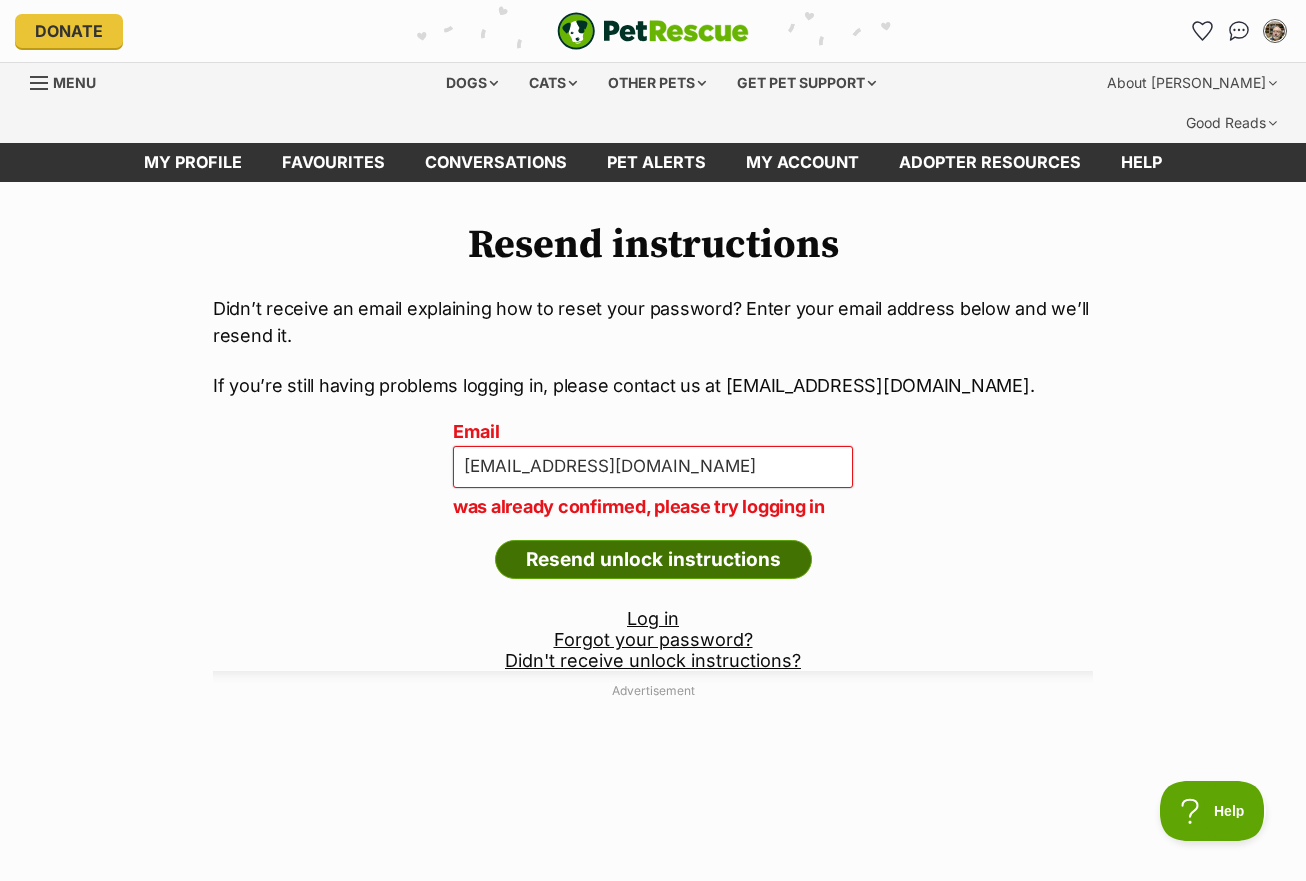 click on "Resend unlock instructions" at bounding box center (653, 560) 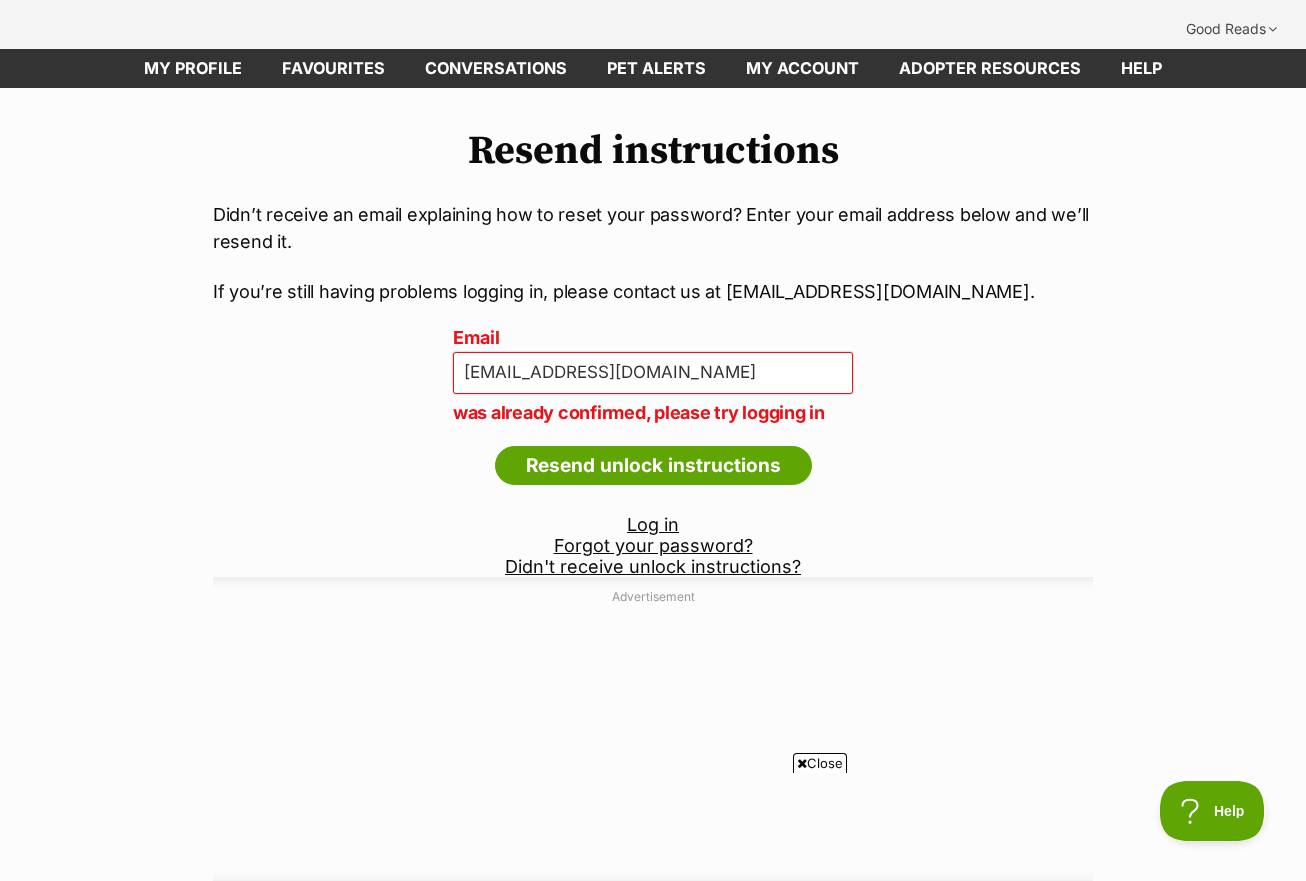 scroll, scrollTop: 372, scrollLeft: 0, axis: vertical 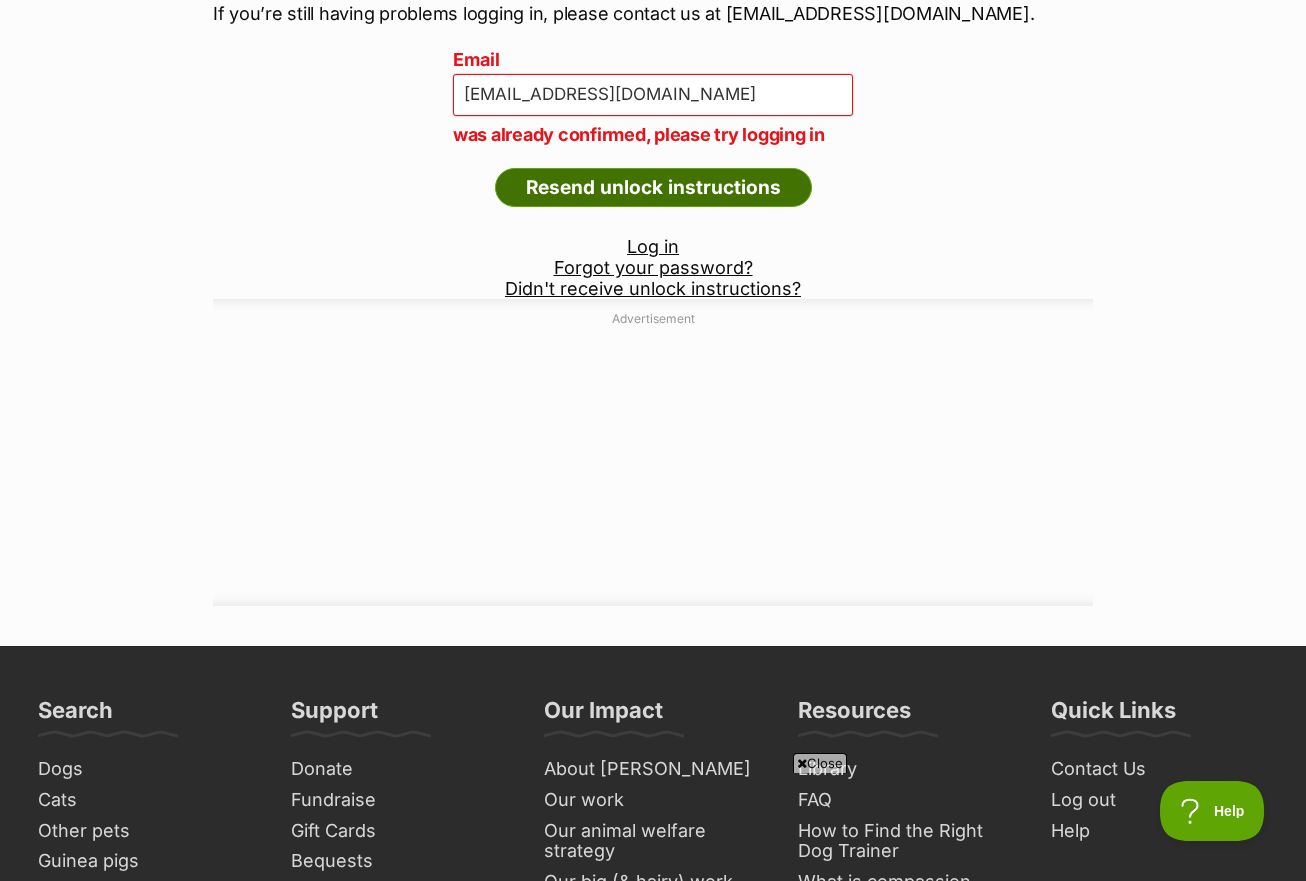 click on "Resend unlock instructions" at bounding box center (653, 188) 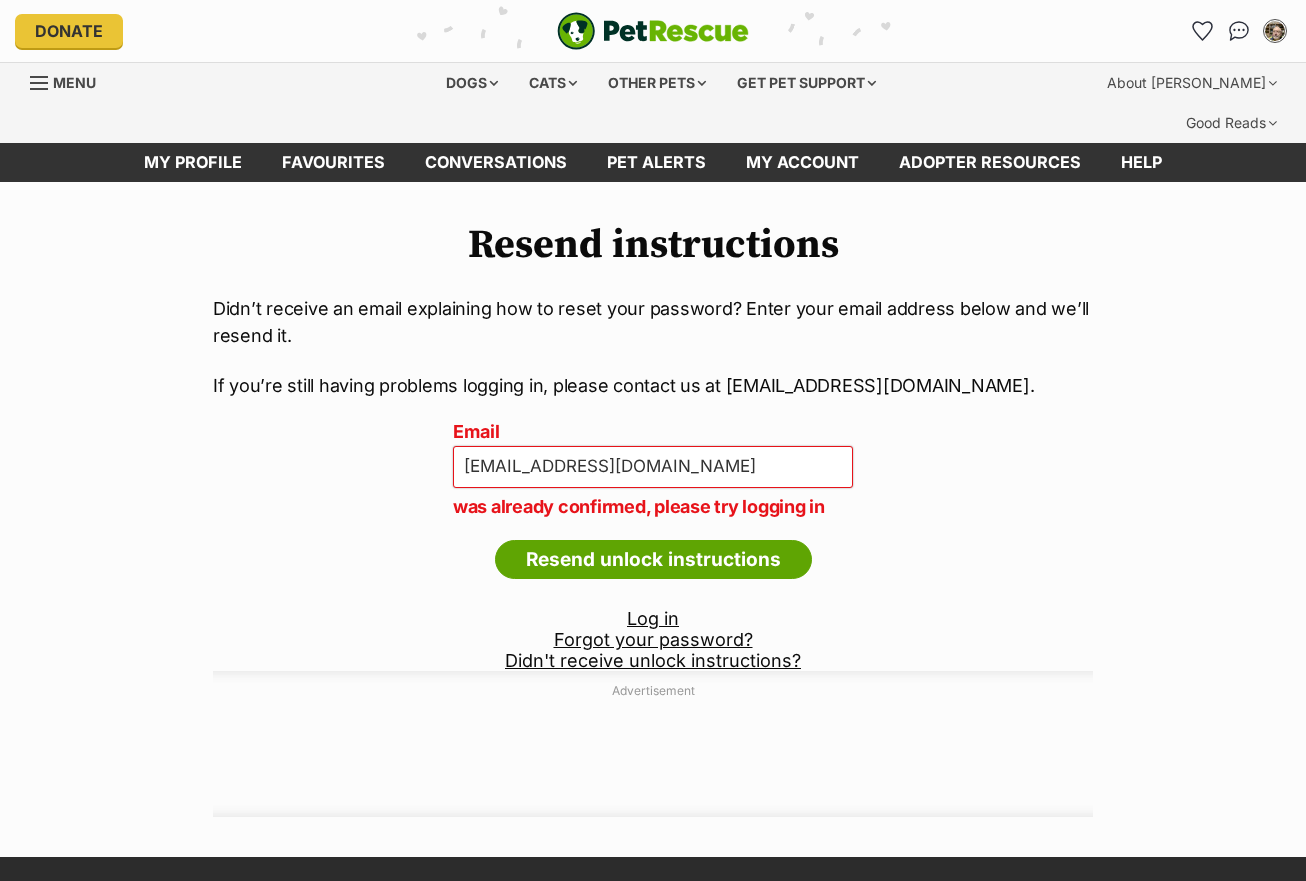 scroll, scrollTop: 0, scrollLeft: 0, axis: both 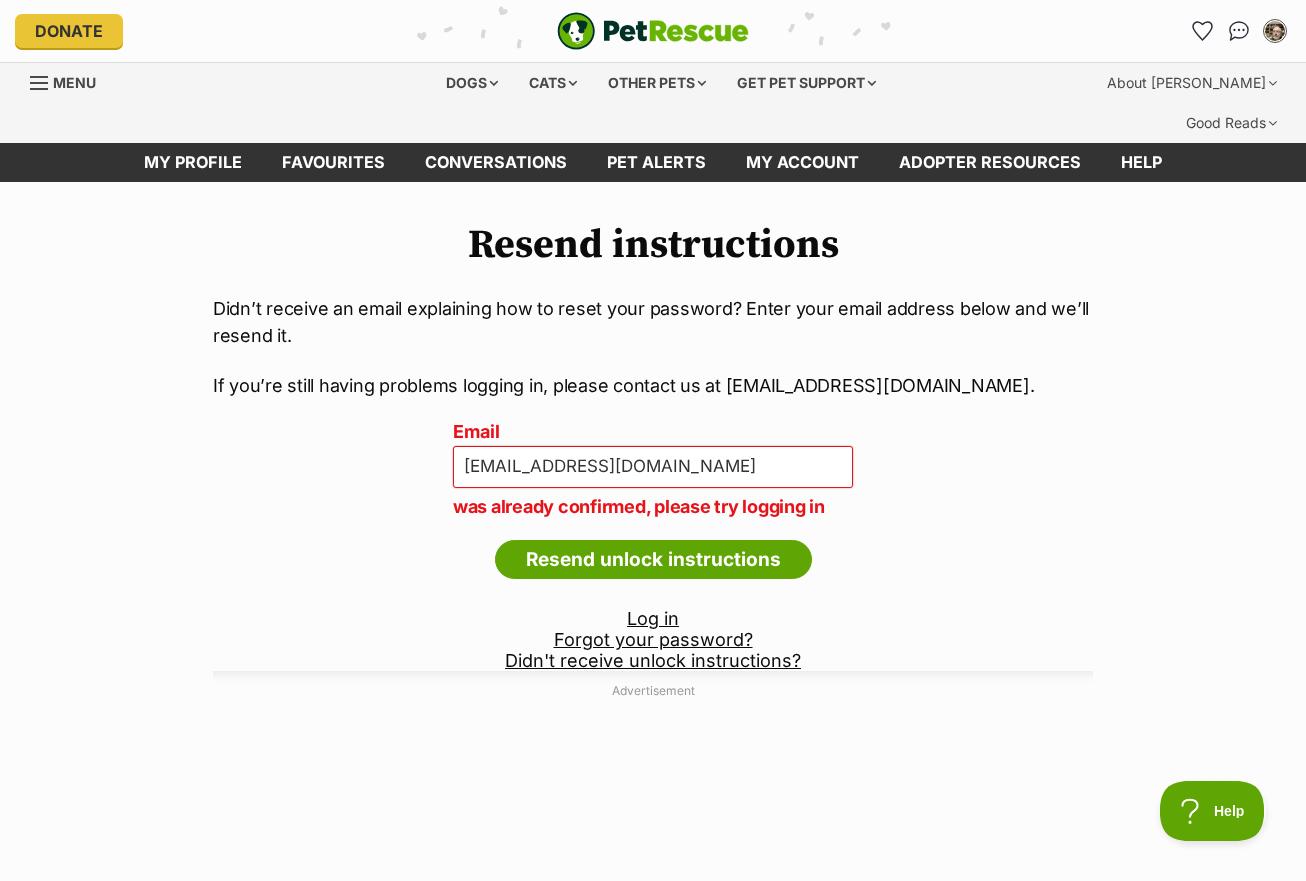 click on "[EMAIL_ADDRESS][DOMAIN_NAME]" at bounding box center [653, 467] 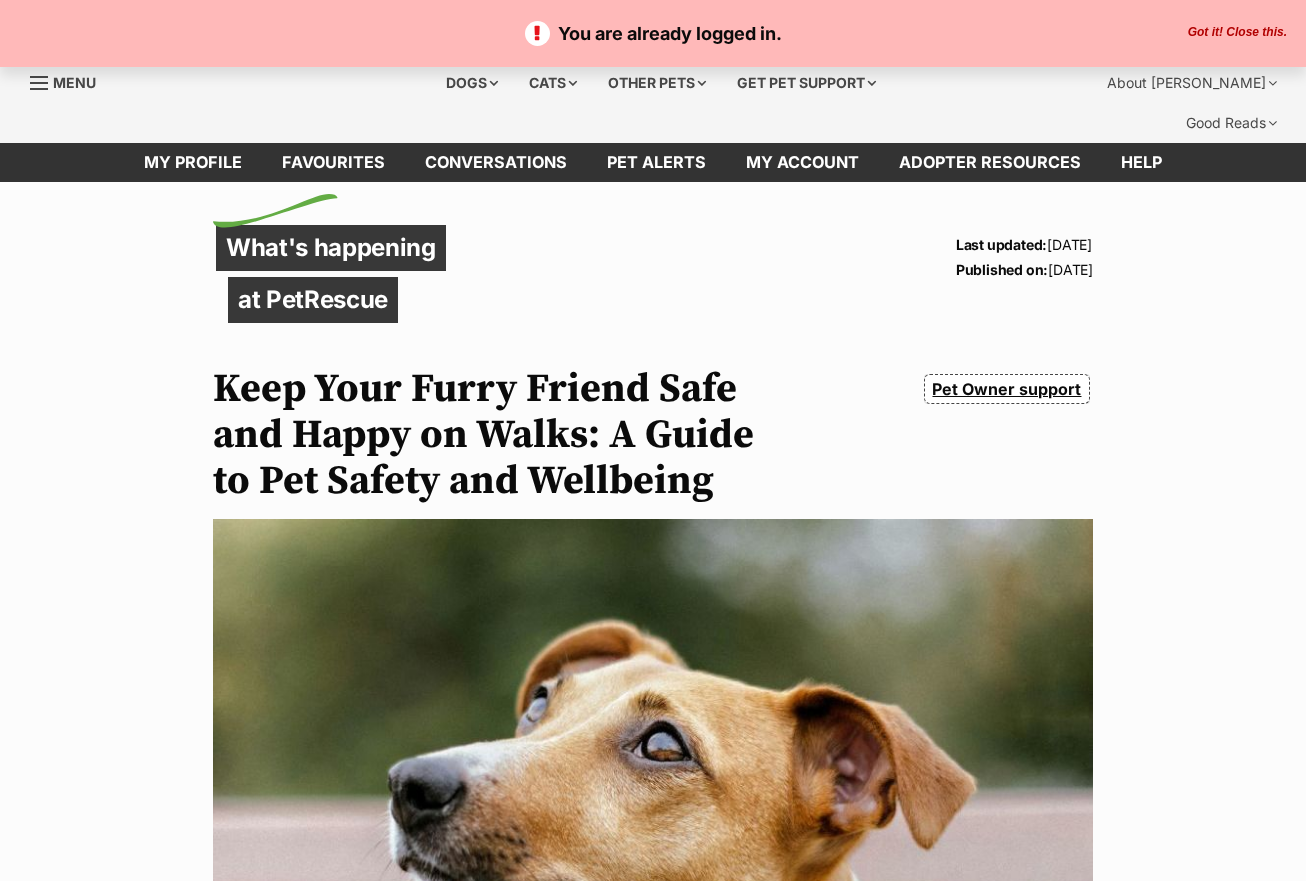 scroll, scrollTop: 0, scrollLeft: 0, axis: both 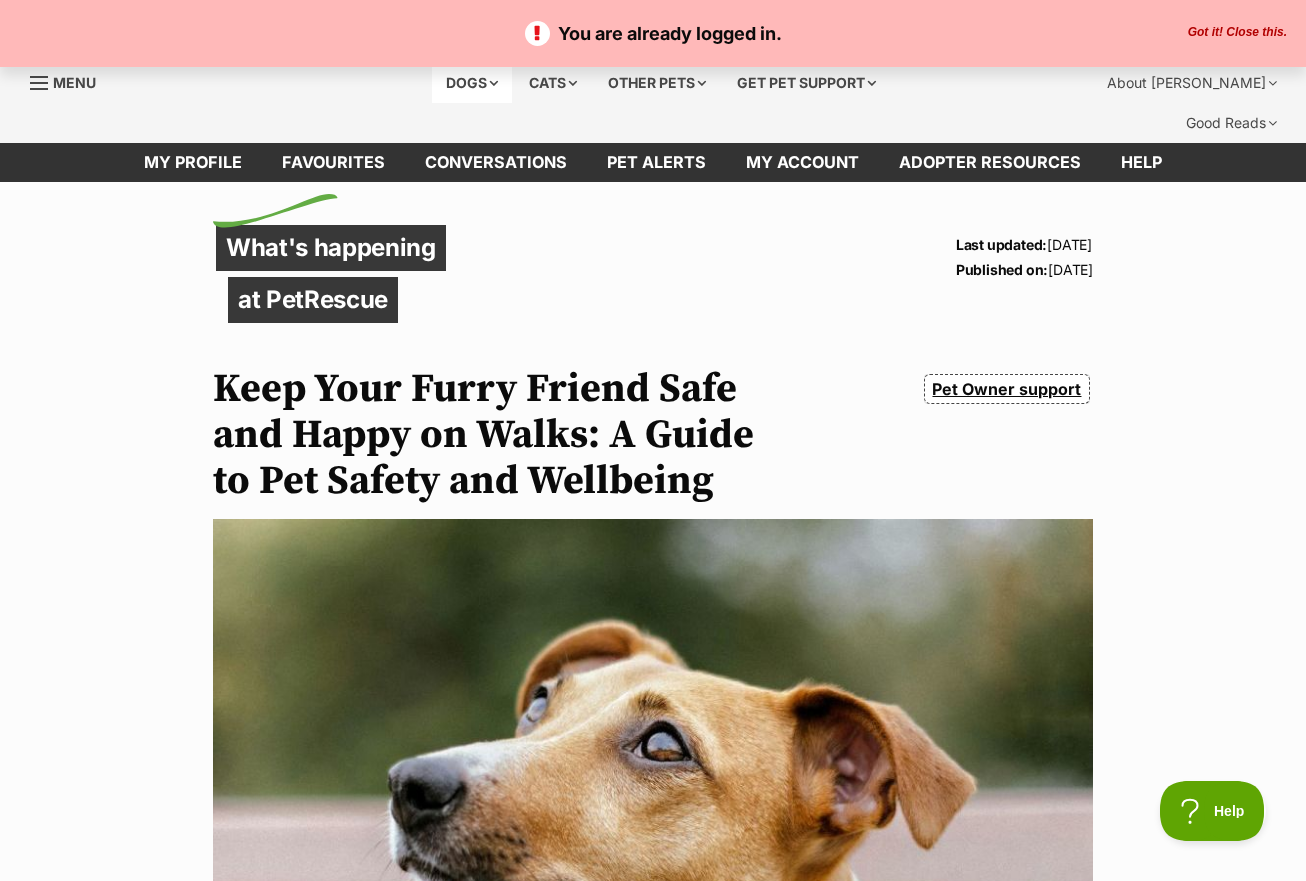 click on "Dogs" at bounding box center (472, 83) 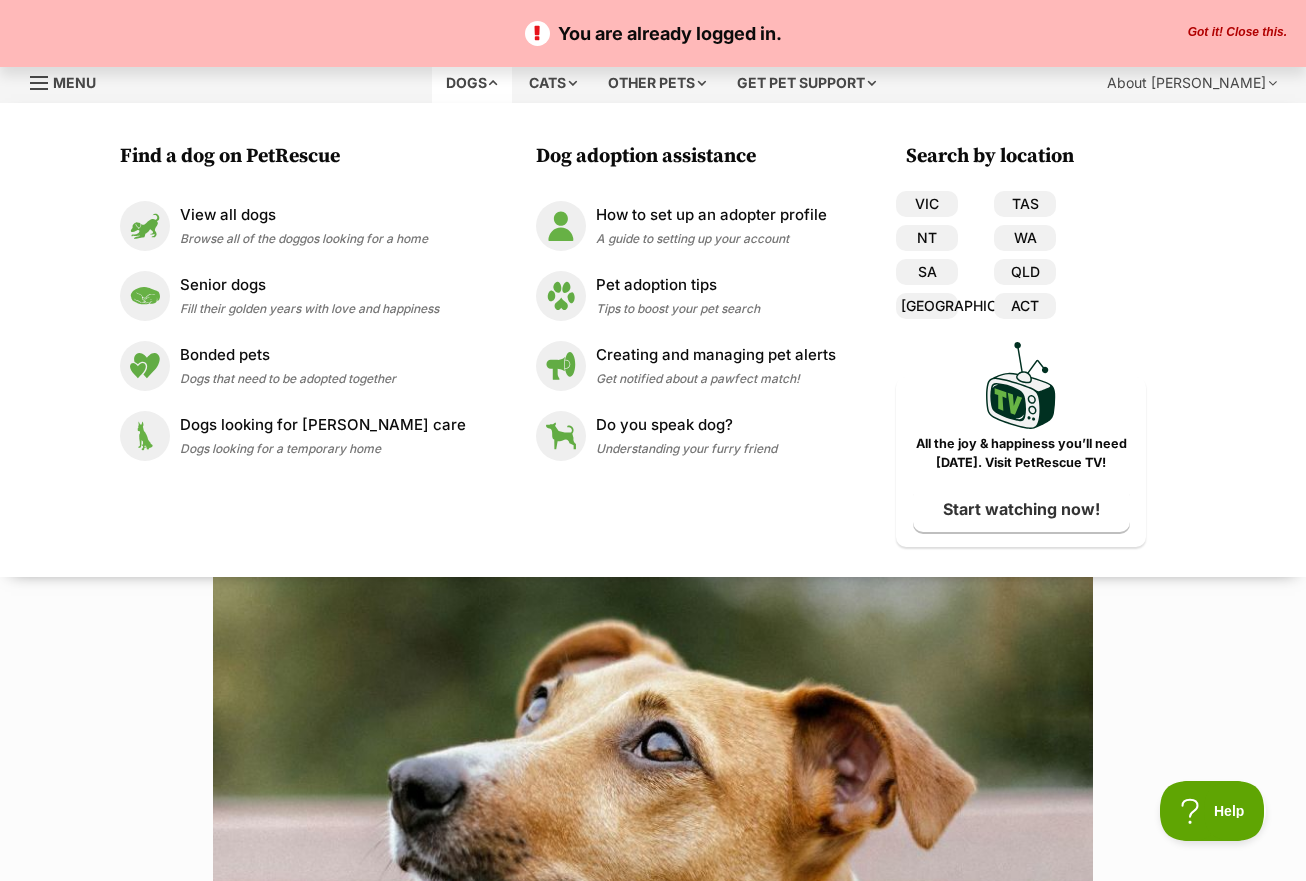 scroll, scrollTop: 0, scrollLeft: 0, axis: both 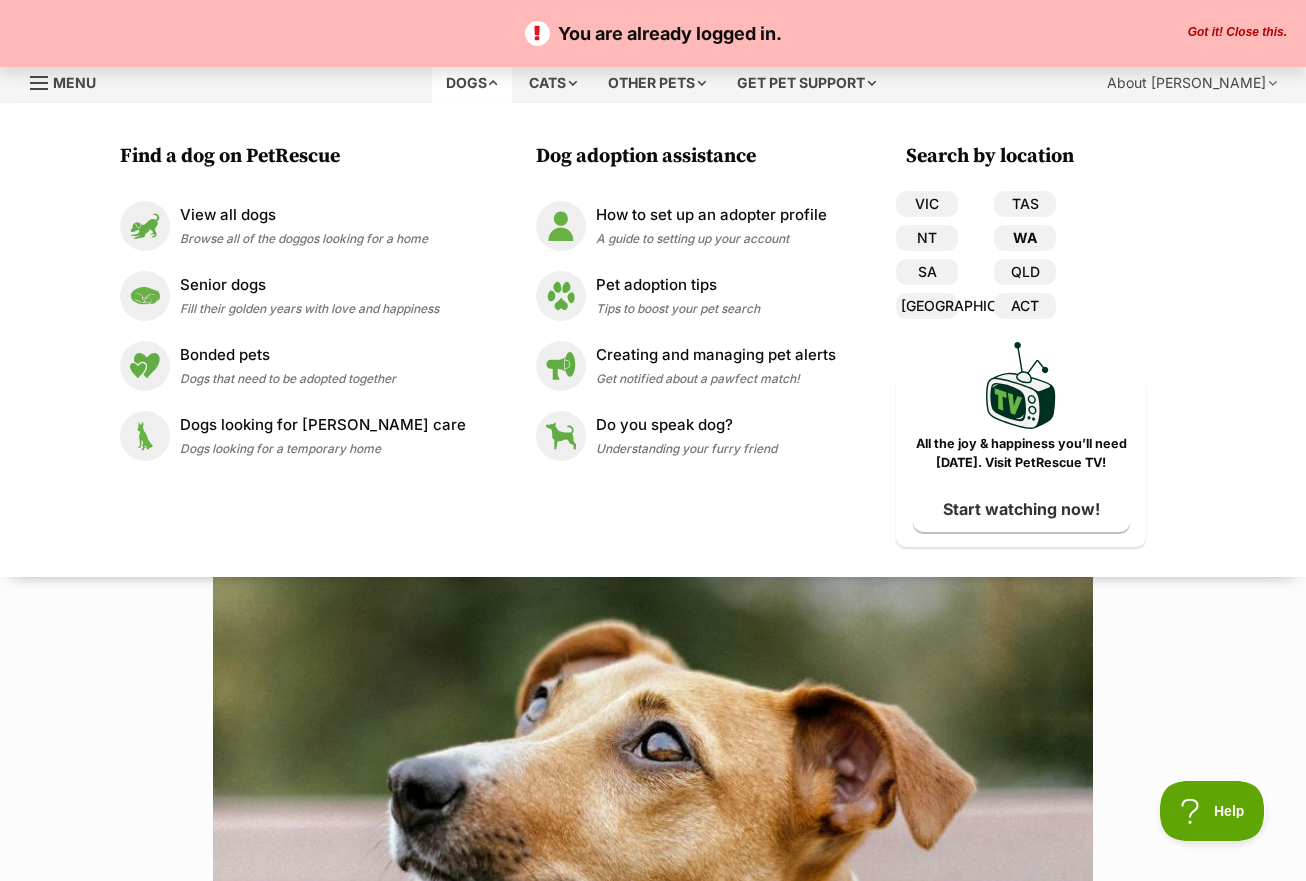 click on "WA" at bounding box center [1025, 238] 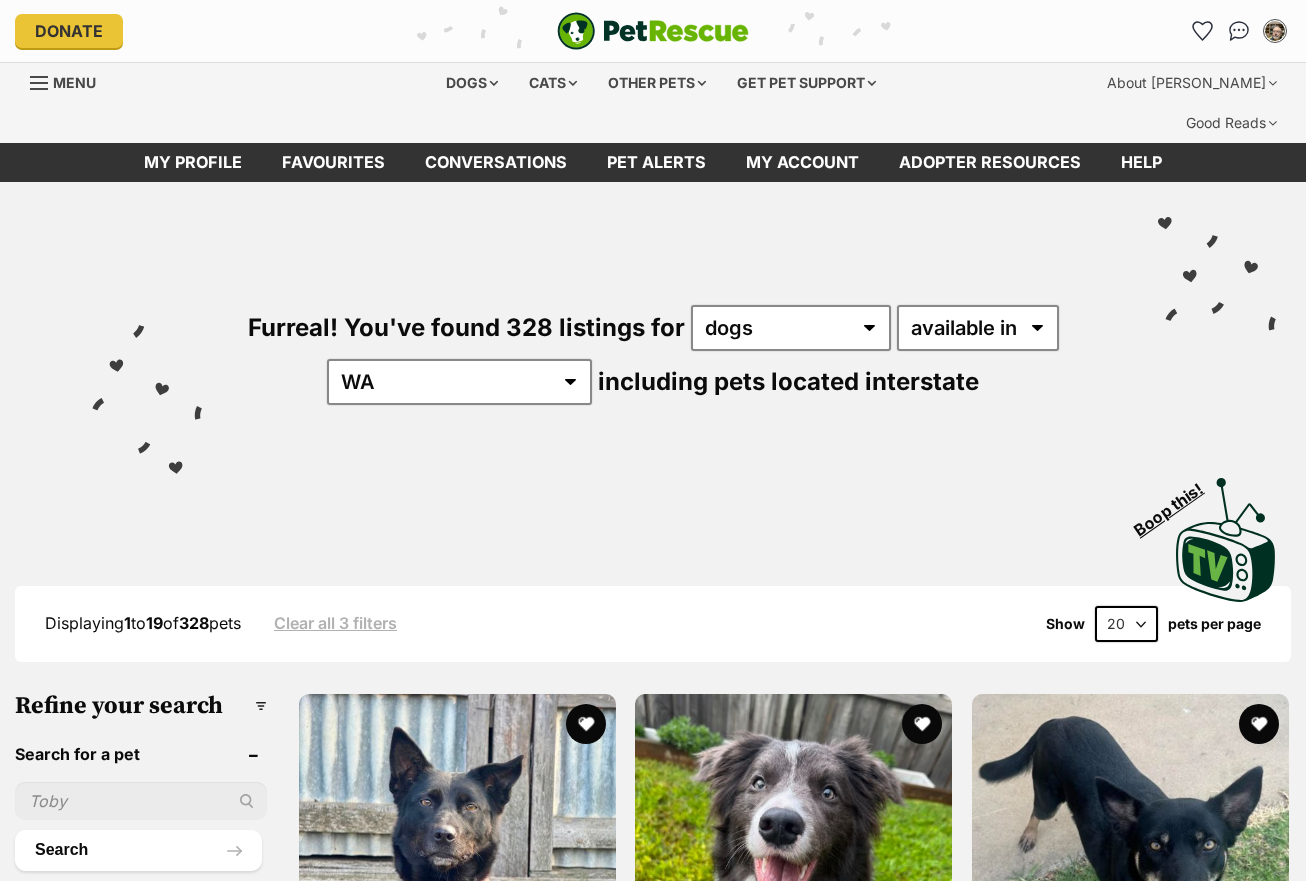 scroll, scrollTop: 0, scrollLeft: 0, axis: both 